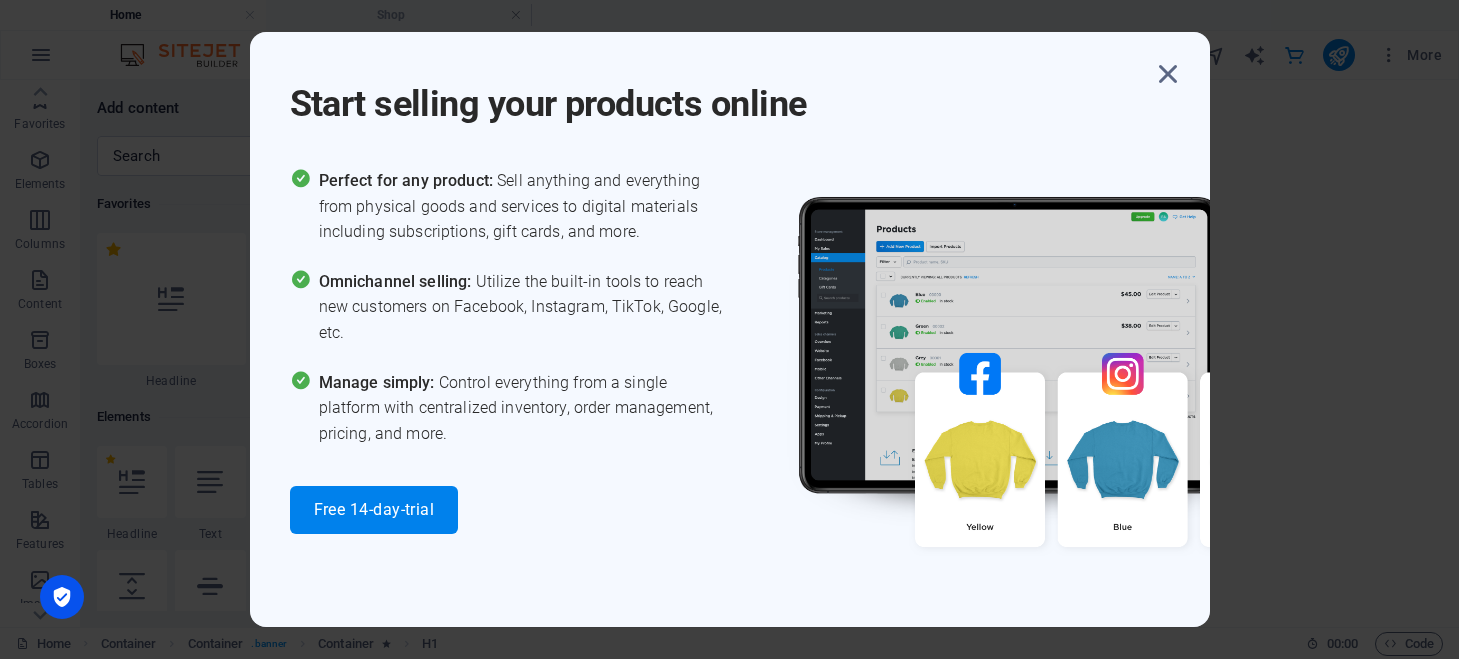 scroll, scrollTop: 0, scrollLeft: 0, axis: both 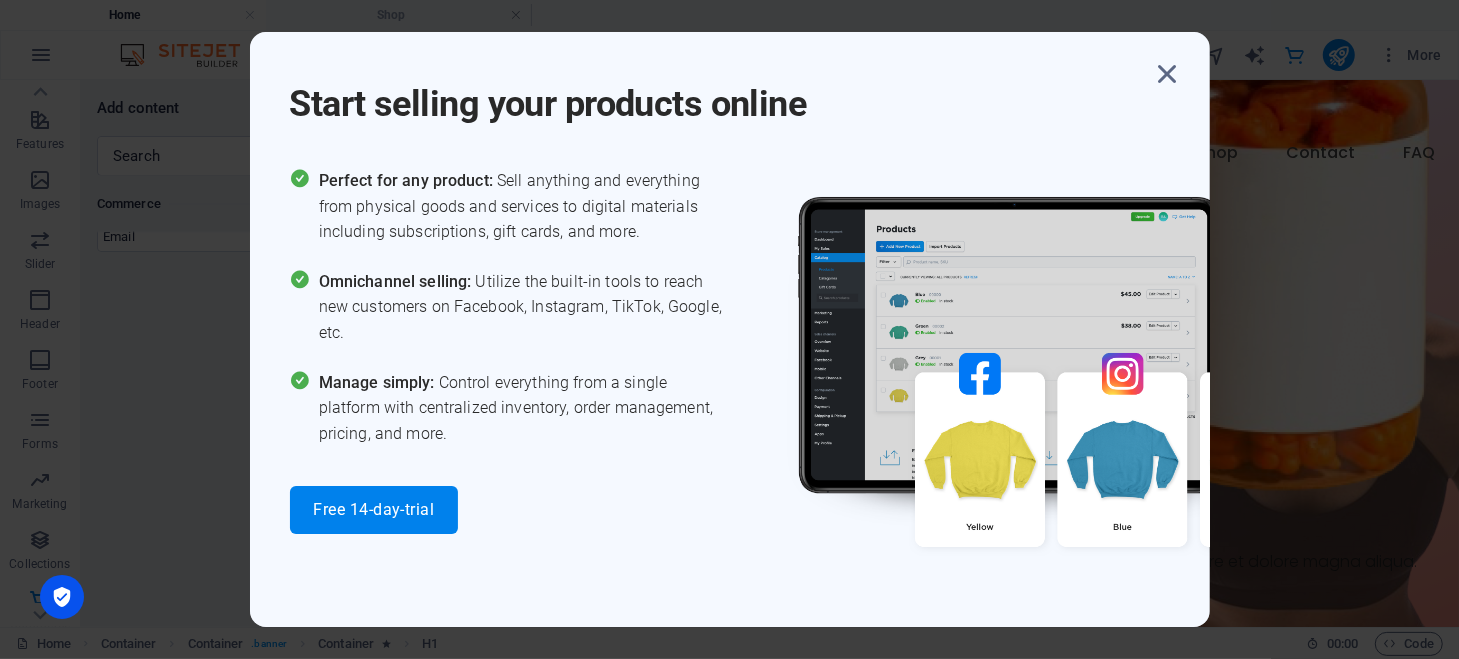 click at bounding box center [1168, 74] 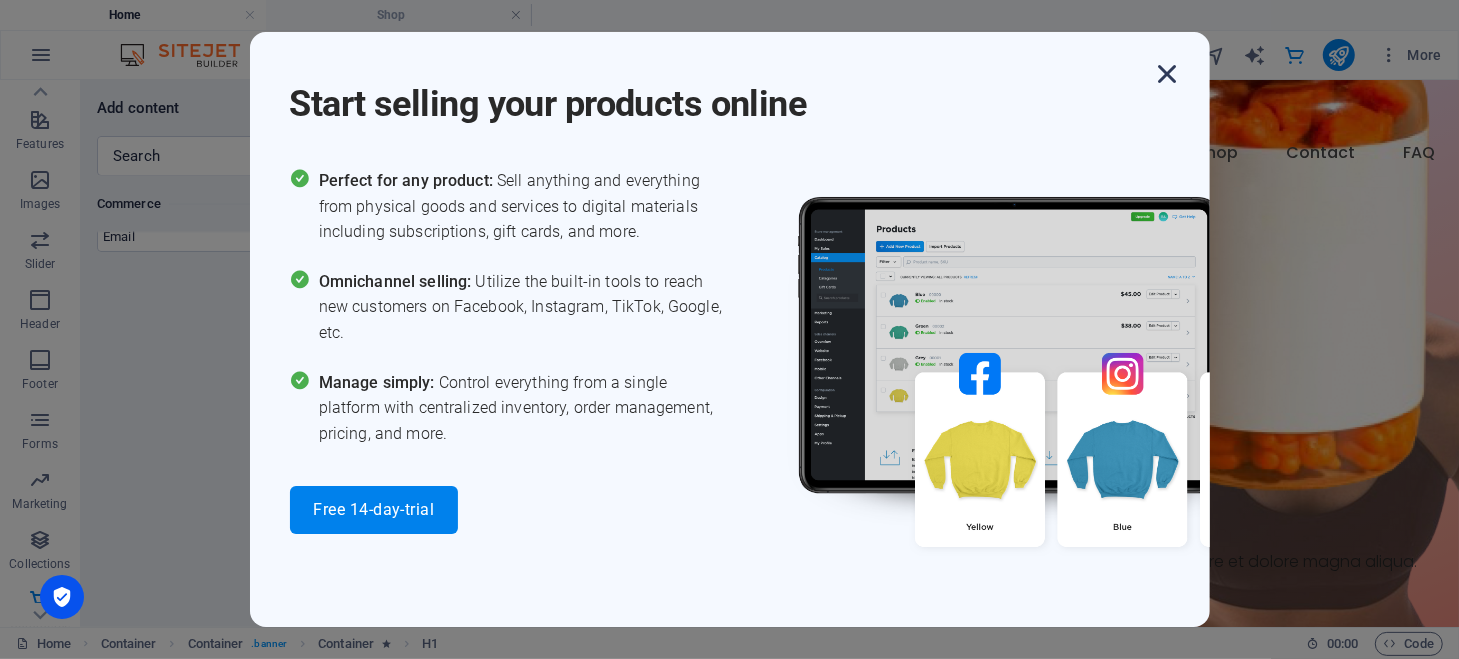 click at bounding box center (1168, 74) 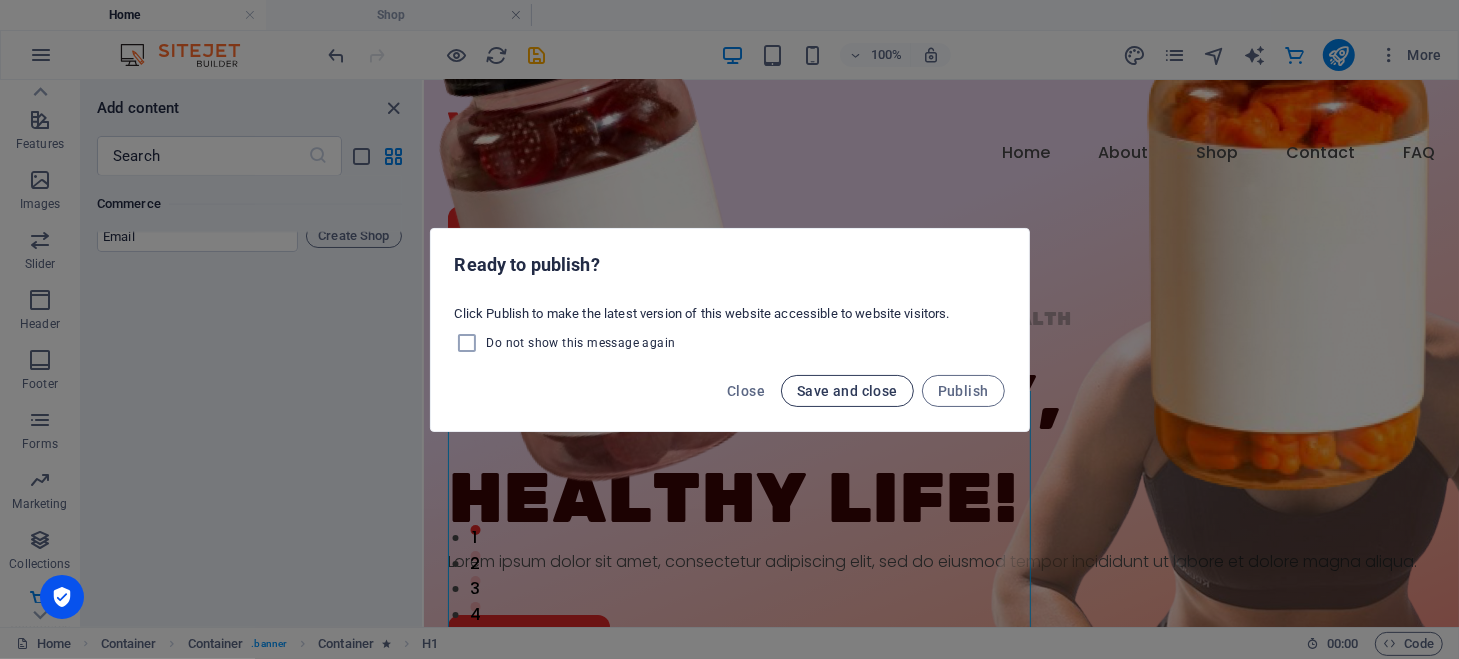 click on "Save and close" at bounding box center [847, 391] 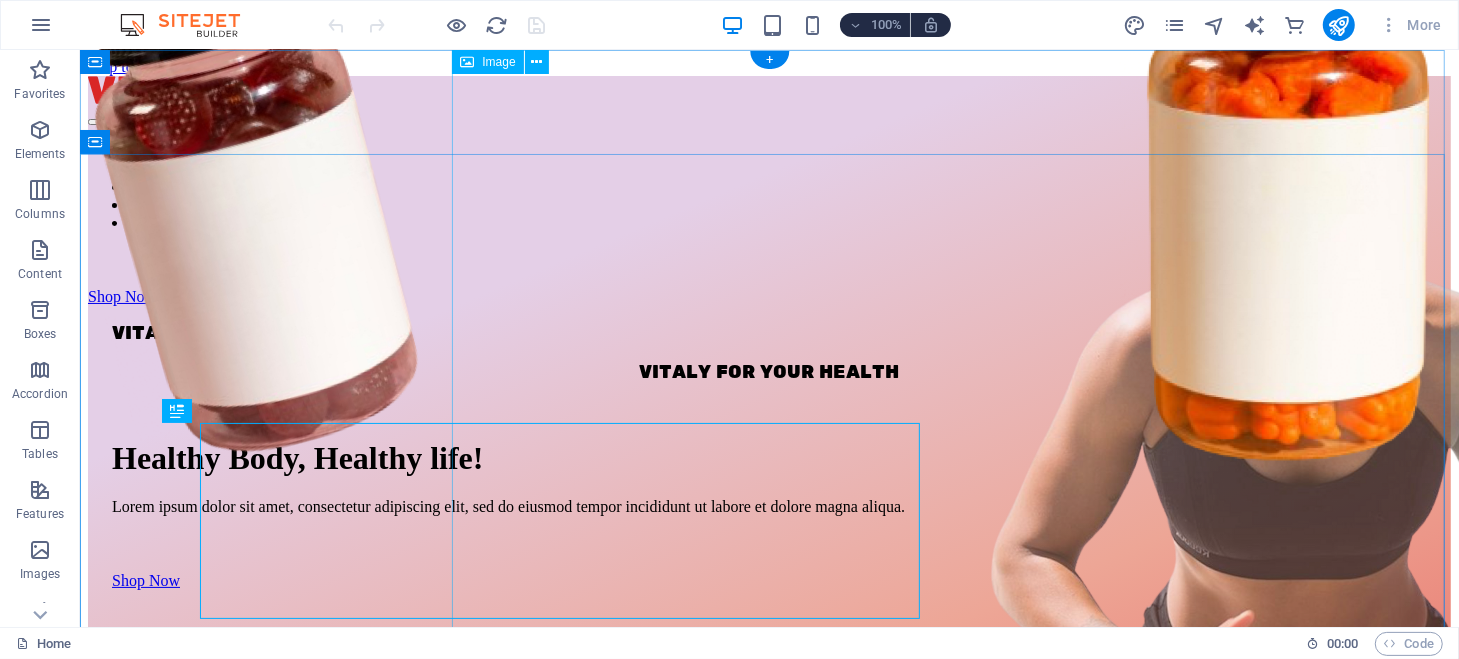 scroll, scrollTop: 0, scrollLeft: 0, axis: both 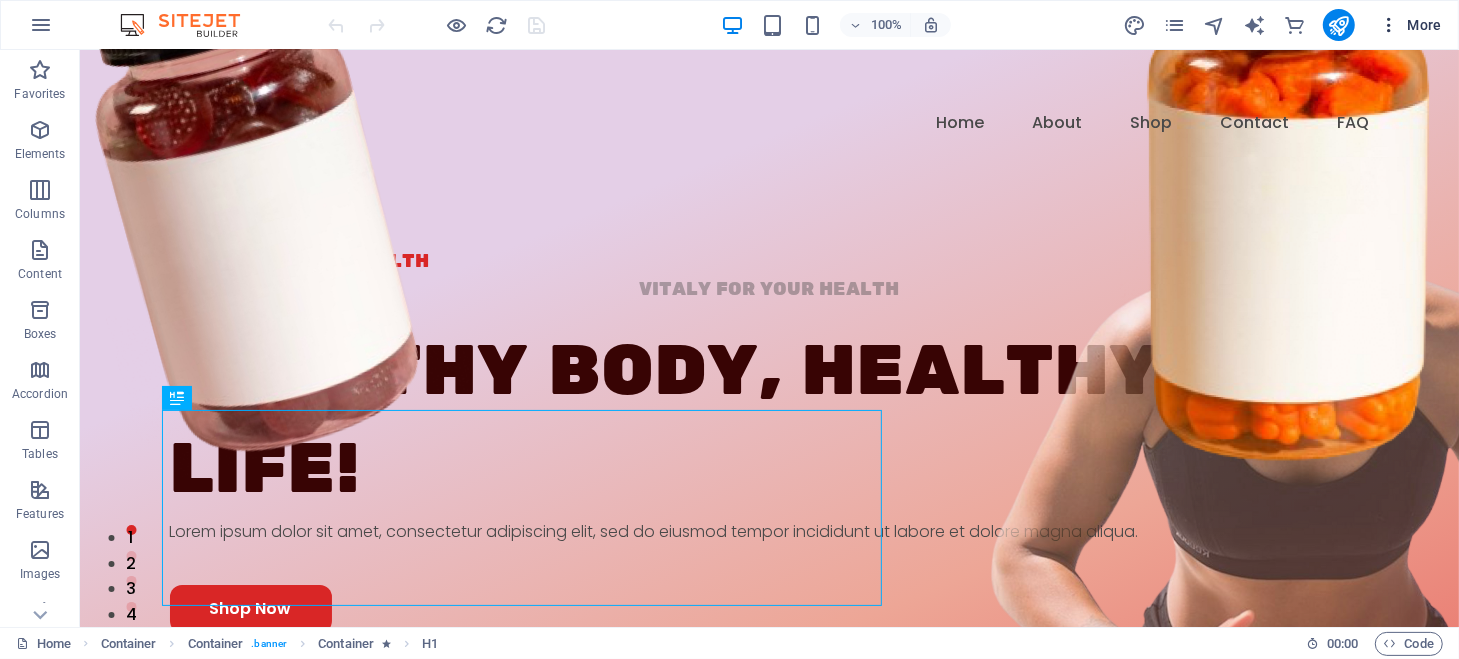 click at bounding box center [1389, 25] 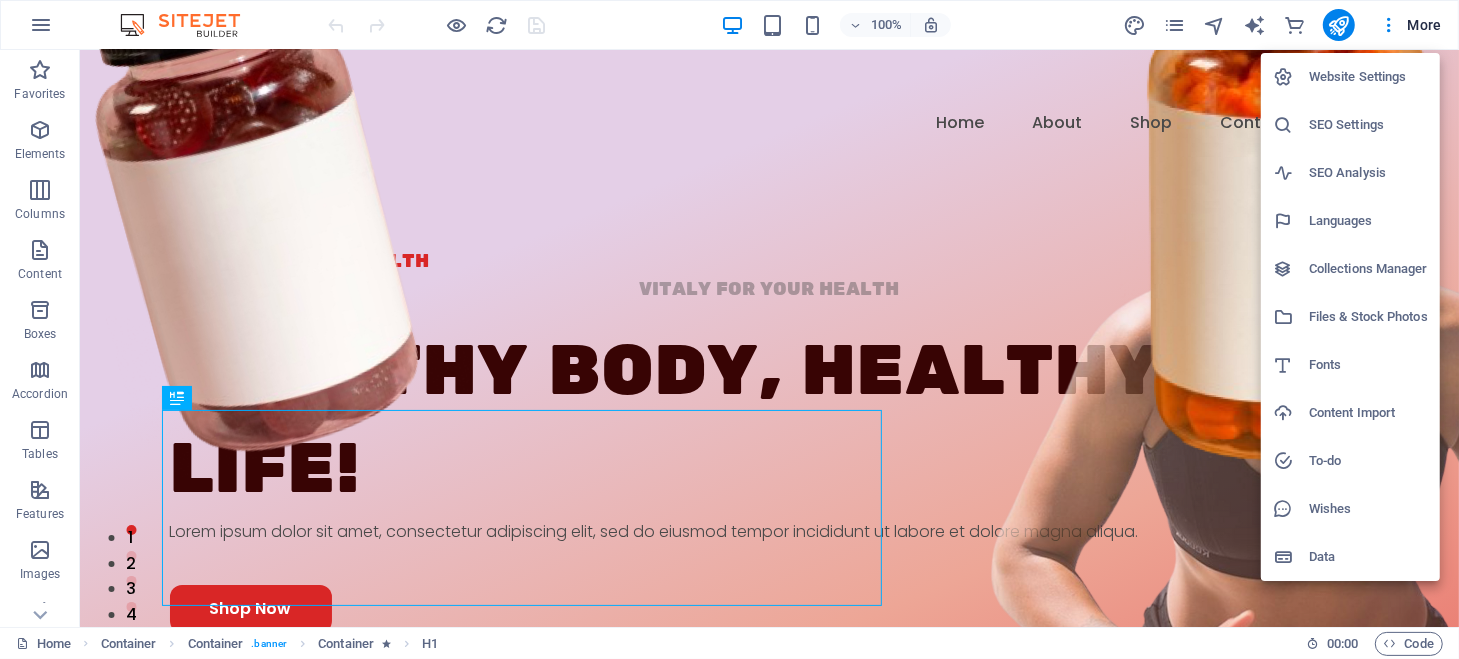 click on "Data" at bounding box center [1368, 557] 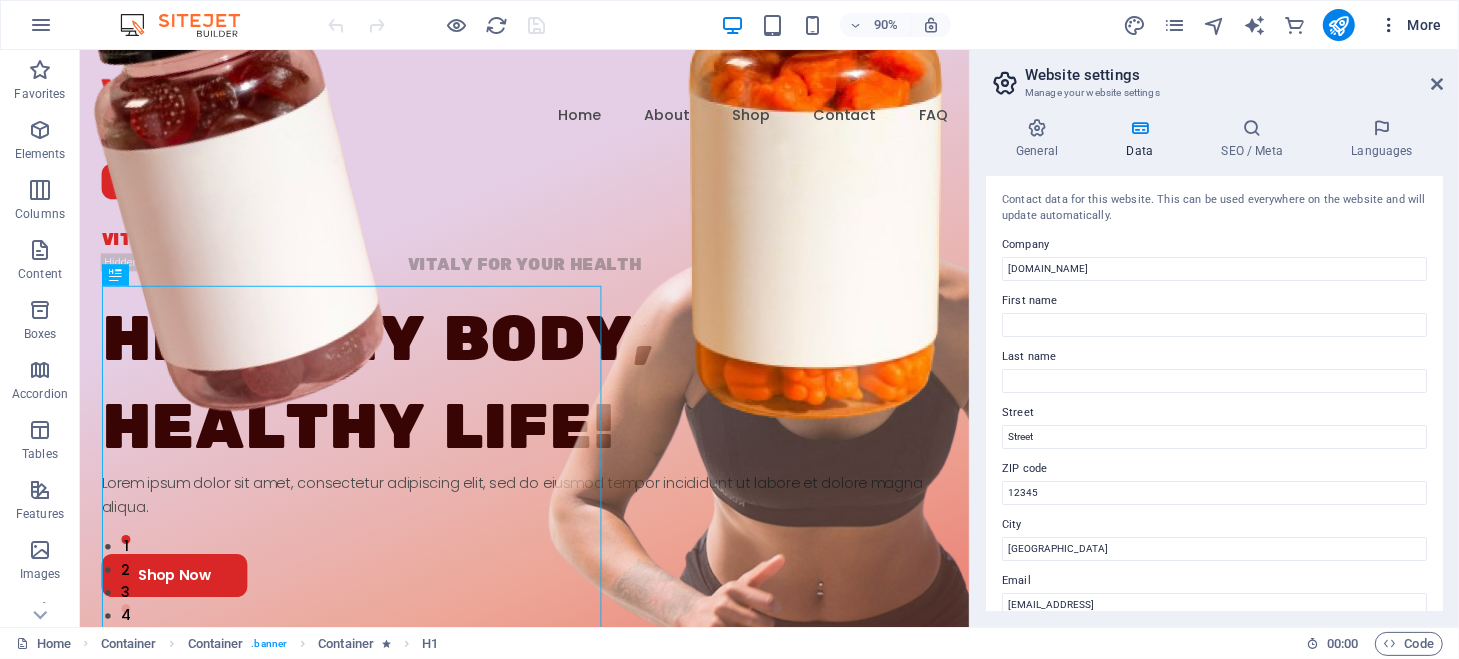 click at bounding box center [1389, 25] 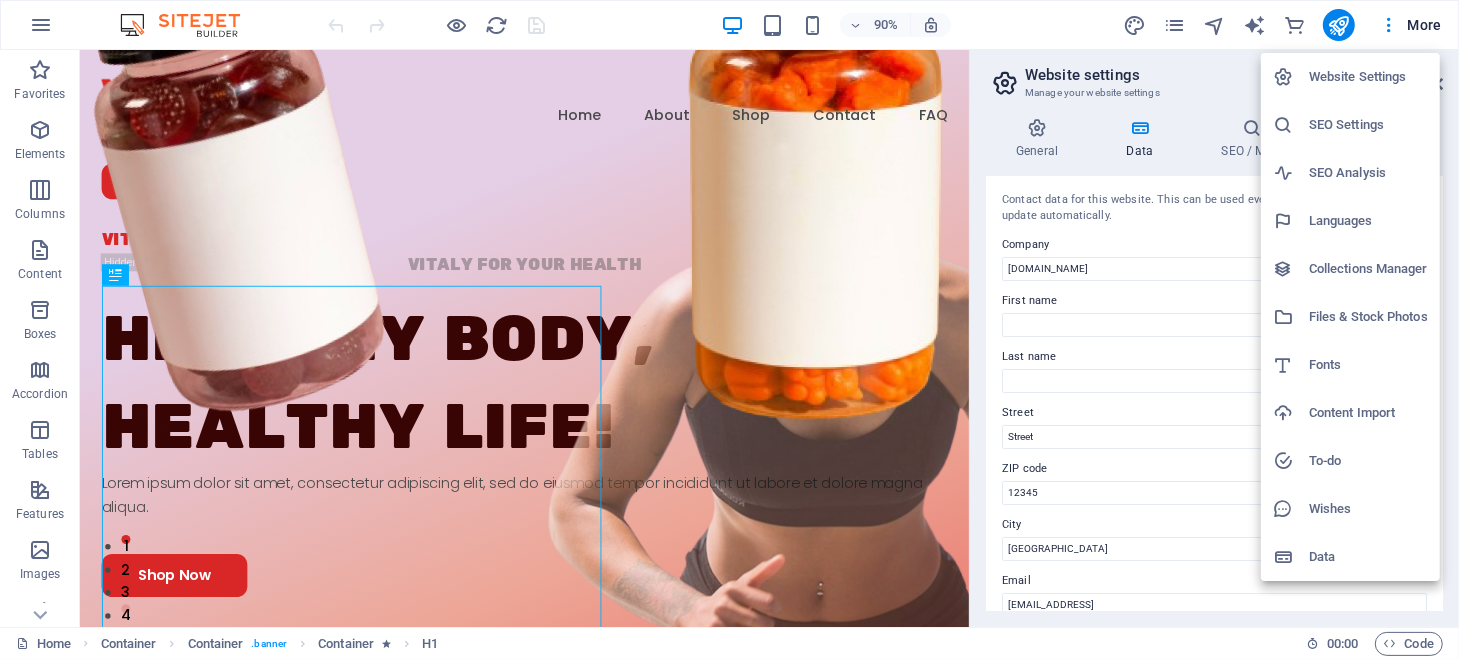 click on "Languages" at bounding box center (1368, 221) 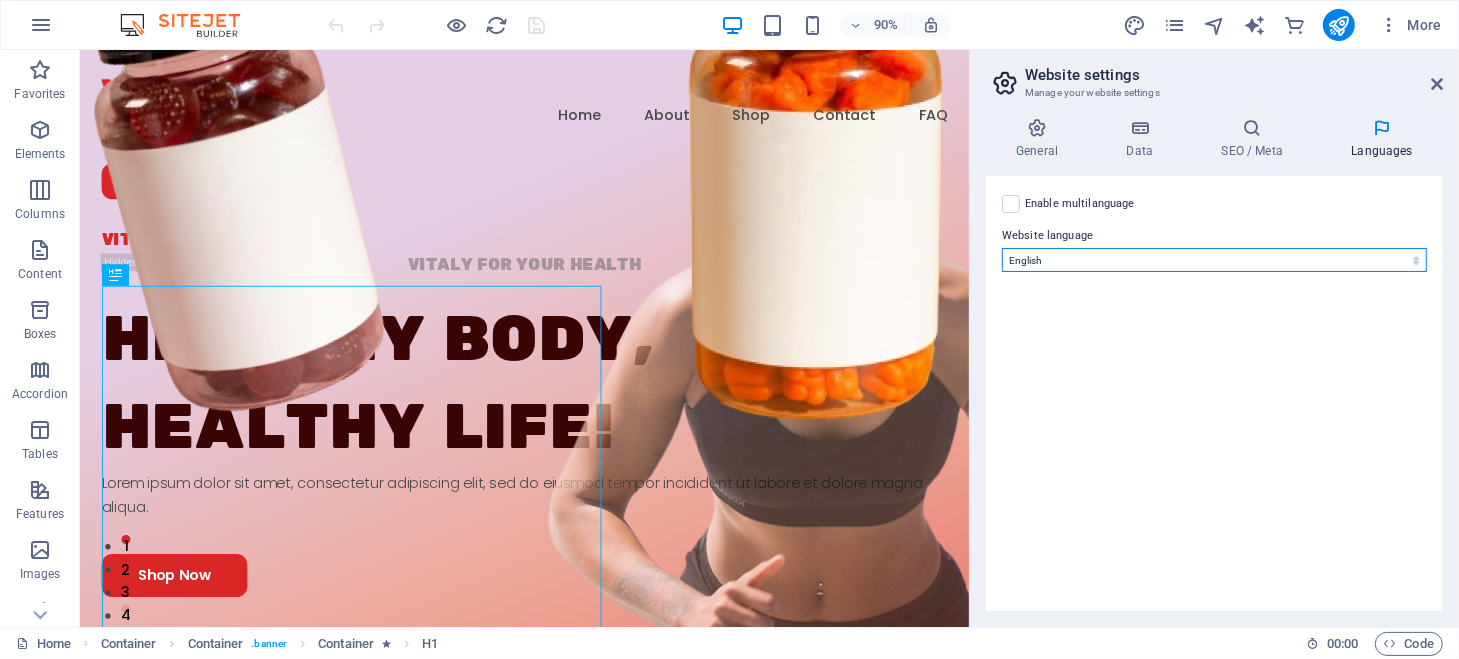 click on "Abkhazian Afar Afrikaans Akan Albanian Amharic Arabic Aragonese Armenian Assamese Avaric Avestan Aymara Azerbaijani Bambara Bashkir Basque Belarusian Bengali Bihari languages Bislama Bokmål Bosnian Breton Bulgarian Burmese Catalan Central Khmer Chamorro Chechen Chinese Church Slavic Chuvash Cornish Corsican Cree Croatian Czech Danish Dutch Dzongkha English Esperanto Estonian Ewe Faroese Farsi (Persian) Fijian Finnish French Fulah Gaelic Galician Ganda Georgian German Greek Greenlandic Guaraní Gujarati Haitian Creole Hausa Hebrew Herero Hindi Hiri Motu Hungarian Icelandic Ido Igbo Indonesian Interlingua Interlingue Inuktitut Inupiaq Irish Italian Japanese Javanese Kannada Kanuri Kashmiri Kazakh Kikuyu Kinyarwanda Komi Kongo Korean Kurdish Kwanyama Kyrgyz Lao Latin Latvian Limburgish Lingala Lithuanian Luba-Katanga Luxembourgish Macedonian Malagasy Malay Malayalam Maldivian Maltese Manx Maori Marathi Marshallese Mongolian Nauru Navajo Ndonga Nepali North Ndebele Northern Sami Norwegian Norwegian Nynorsk Nuosu" at bounding box center (1214, 260) 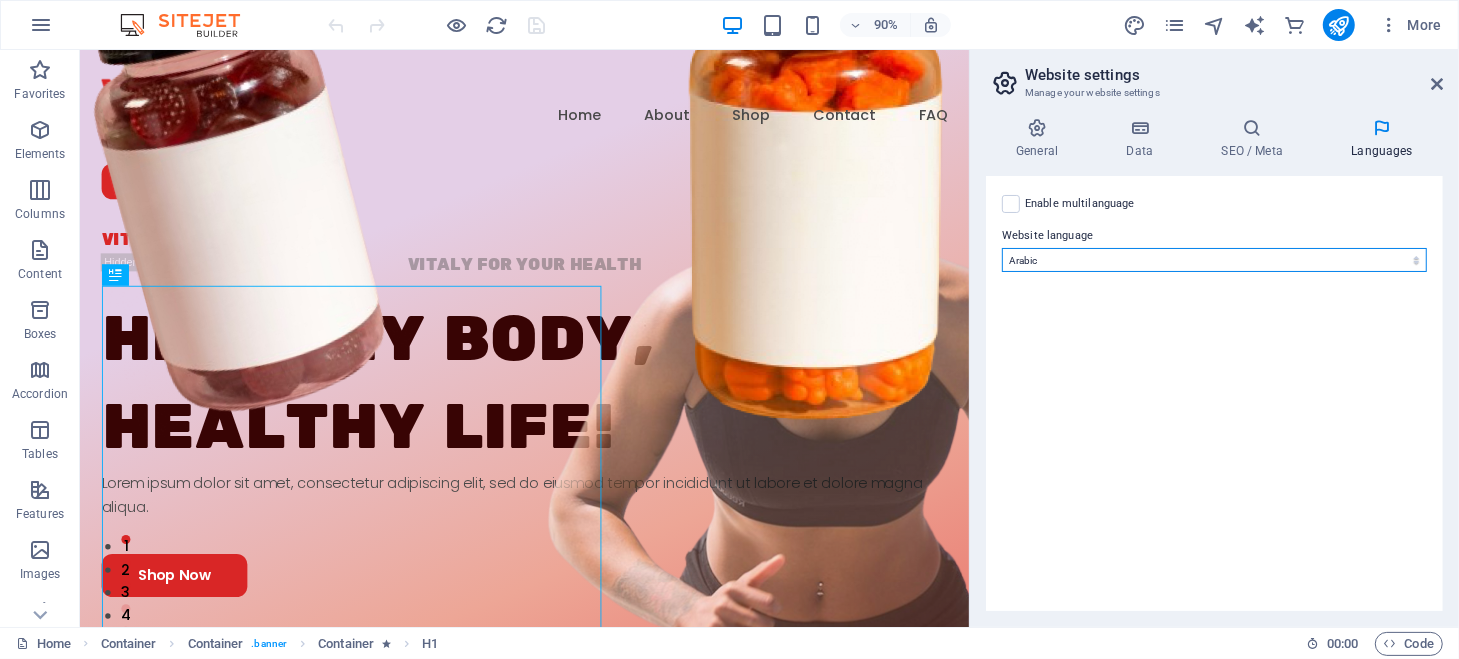 click on "Abkhazian Afar Afrikaans Akan Albanian Amharic Arabic Aragonese Armenian Assamese Avaric Avestan Aymara Azerbaijani Bambara Bashkir Basque Belarusian Bengali Bihari languages Bislama Bokmål Bosnian Breton Bulgarian Burmese Catalan Central Khmer Chamorro Chechen Chinese Church Slavic Chuvash Cornish Corsican Cree Croatian Czech Danish Dutch Dzongkha English Esperanto Estonian Ewe Faroese Farsi (Persian) Fijian Finnish French Fulah Gaelic Galician Ganda Georgian German Greek Greenlandic Guaraní Gujarati Haitian Creole Hausa Hebrew Herero Hindi Hiri Motu Hungarian Icelandic Ido Igbo Indonesian Interlingua Interlingue Inuktitut Inupiaq Irish Italian Japanese Javanese Kannada Kanuri Kashmiri Kazakh Kikuyu Kinyarwanda Komi Kongo Korean Kurdish Kwanyama Kyrgyz Lao Latin Latvian Limburgish Lingala Lithuanian Luba-Katanga Luxembourgish Macedonian Malagasy Malay Malayalam Maldivian Maltese Manx Maori Marathi Marshallese Mongolian Nauru Navajo Ndonga Nepali North Ndebele Northern Sami Norwegian Norwegian Nynorsk Nuosu" at bounding box center [1214, 260] 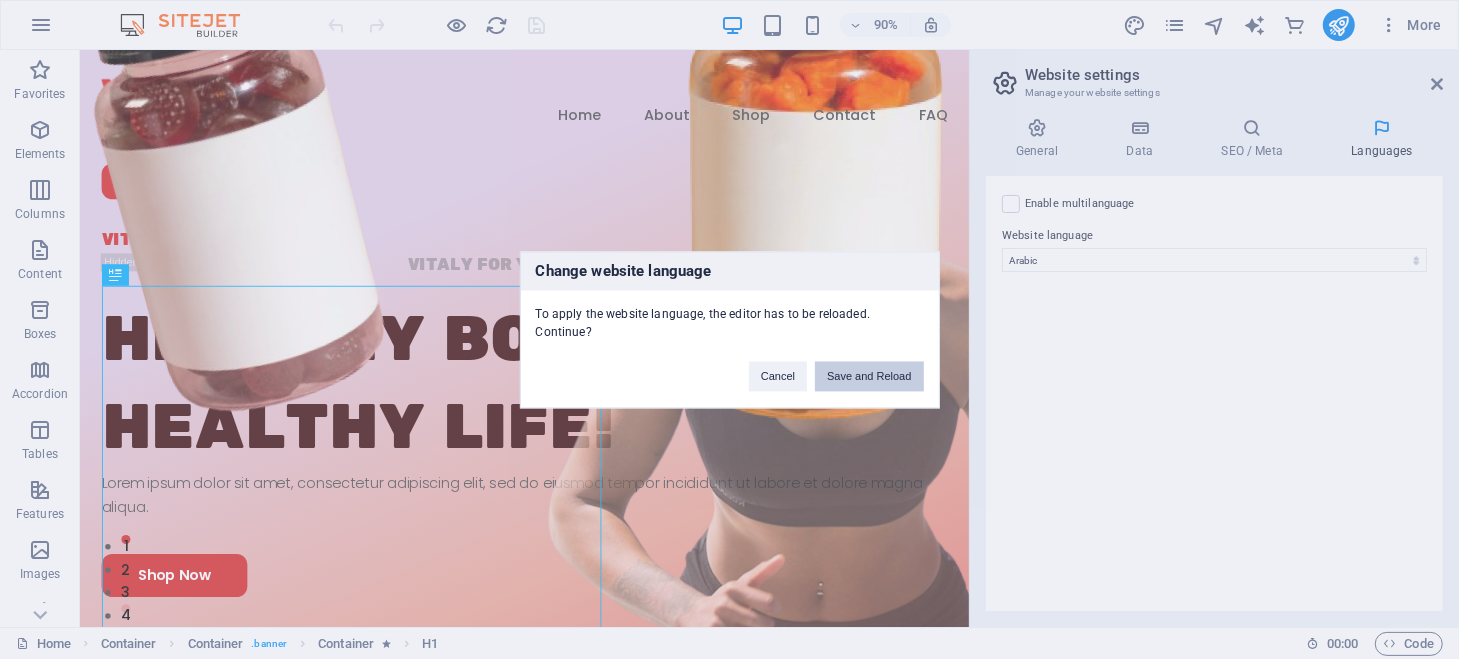 click on "Save and Reload" at bounding box center [869, 376] 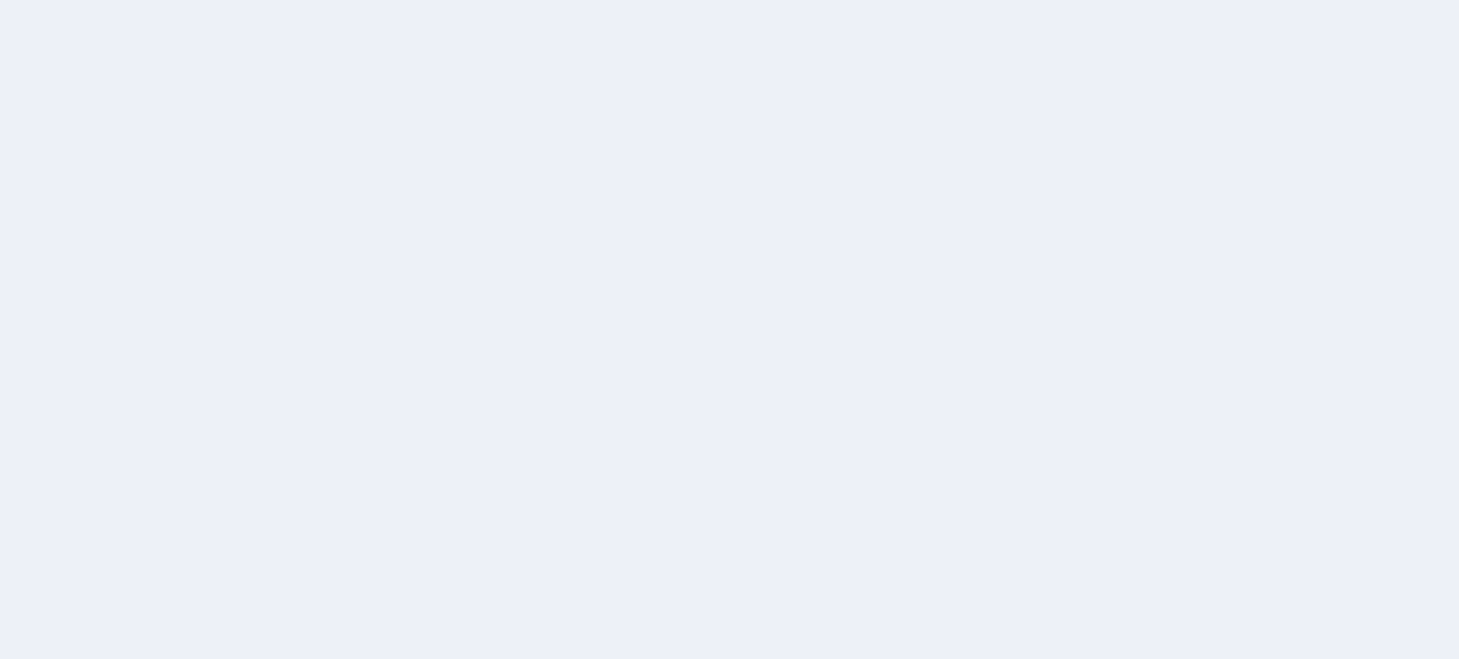 scroll, scrollTop: 0, scrollLeft: 0, axis: both 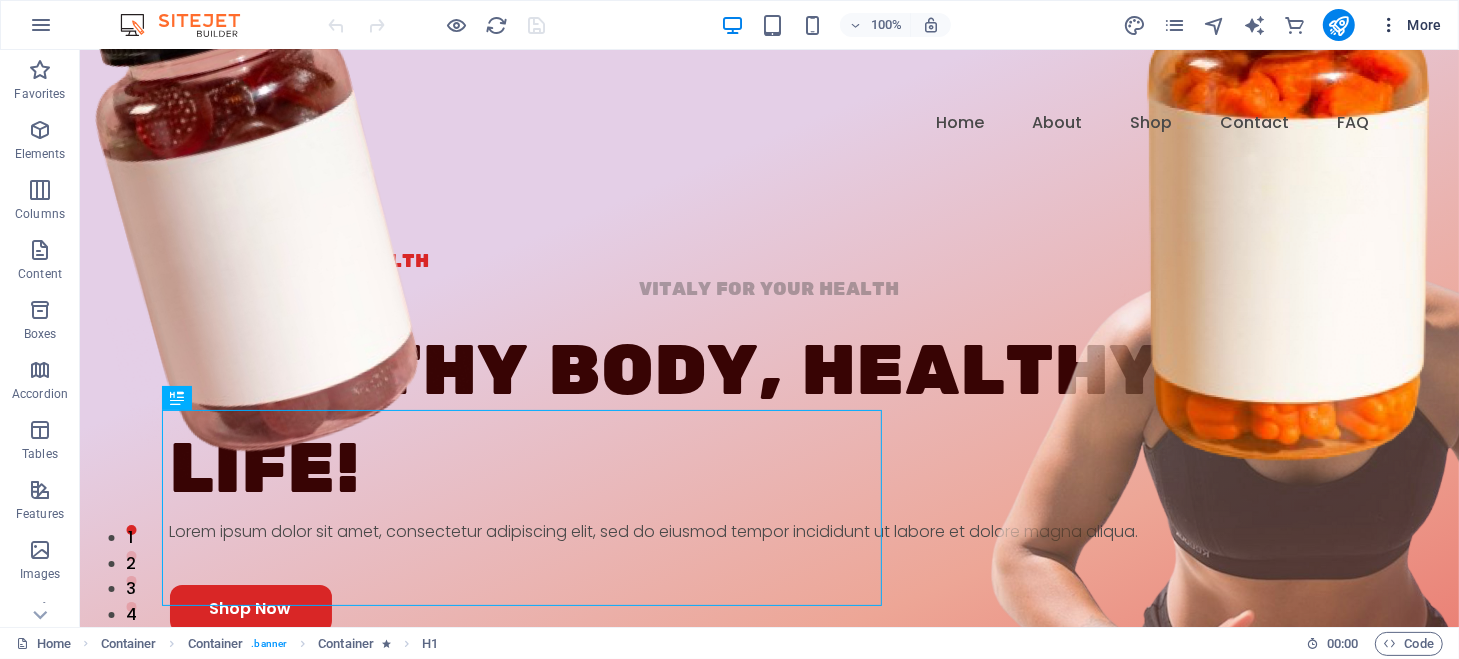 click at bounding box center [1389, 25] 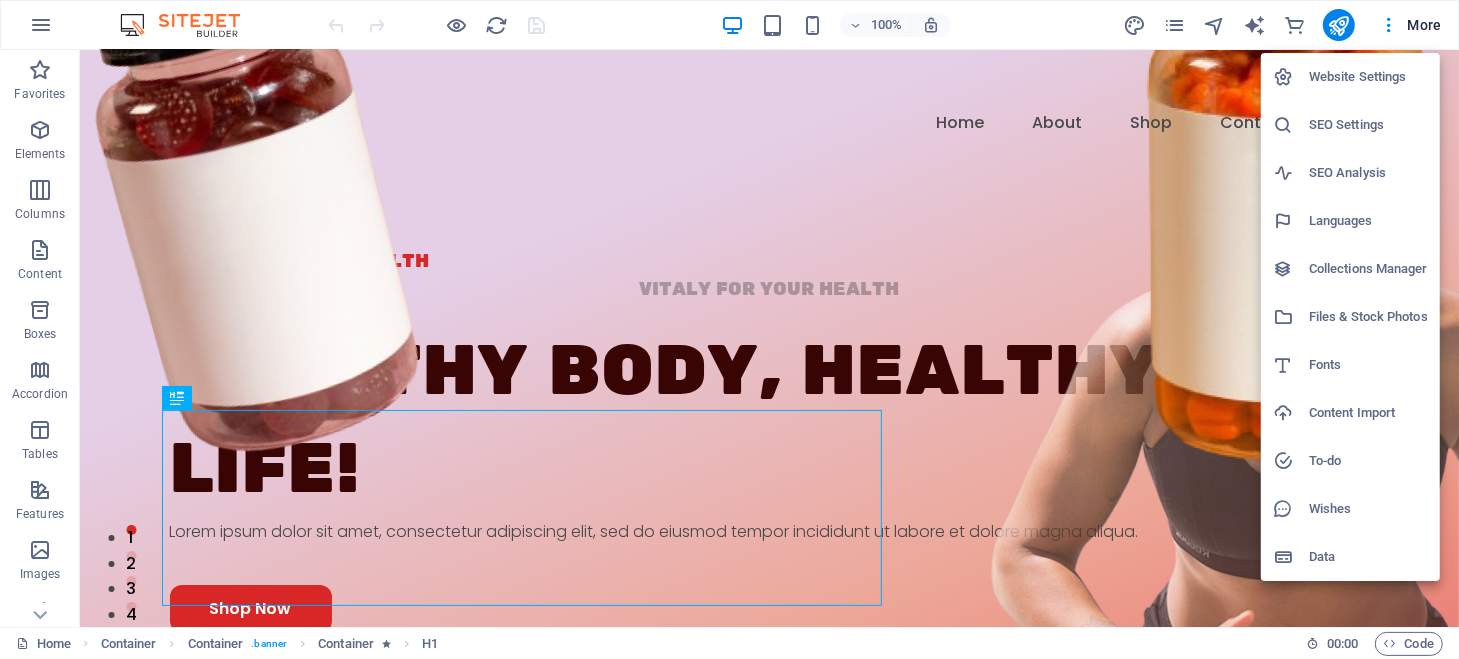 click on "Website Settings" at bounding box center [1368, 77] 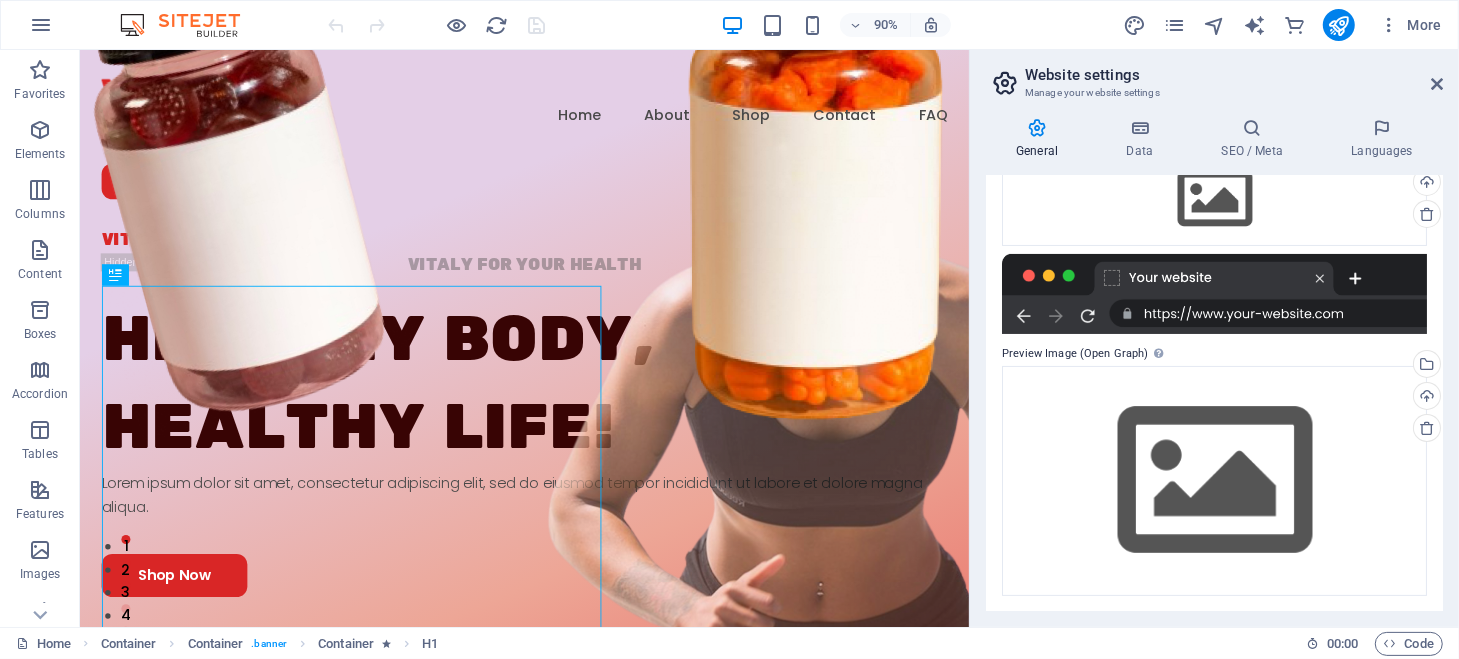 scroll, scrollTop: 0, scrollLeft: 0, axis: both 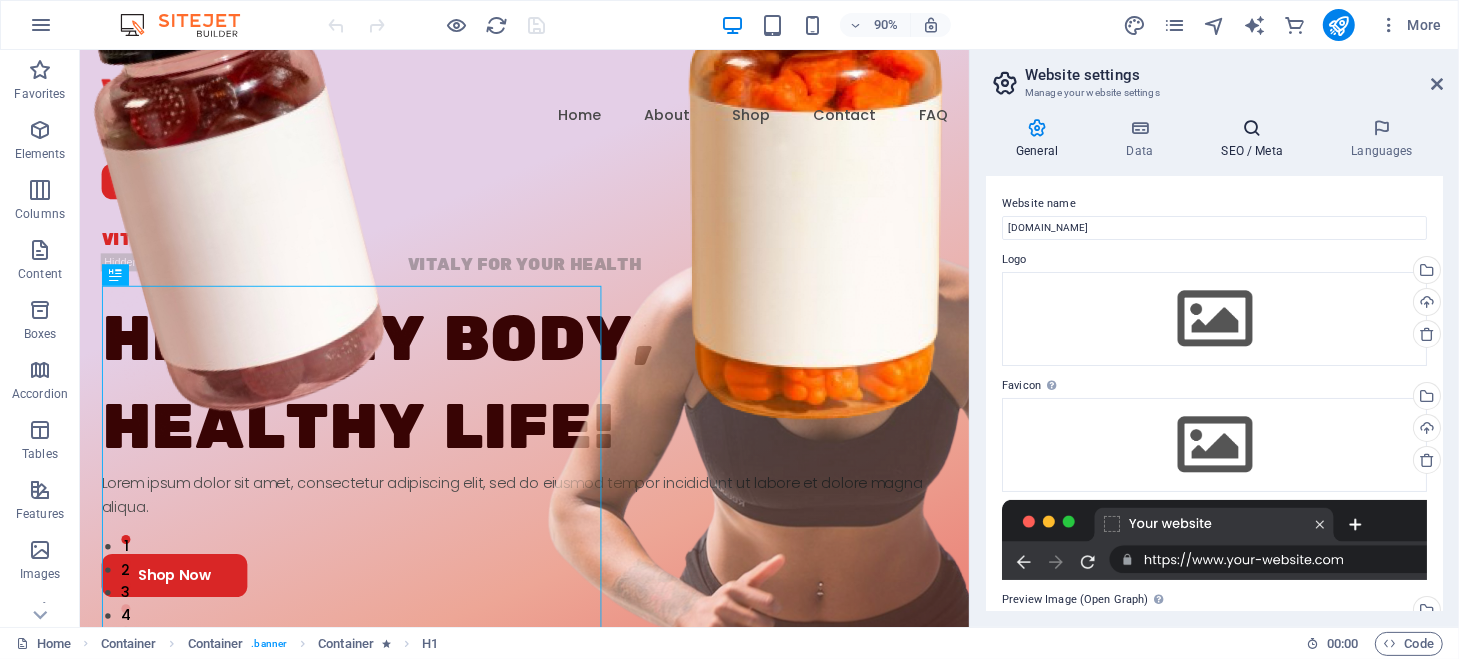 click at bounding box center [1252, 128] 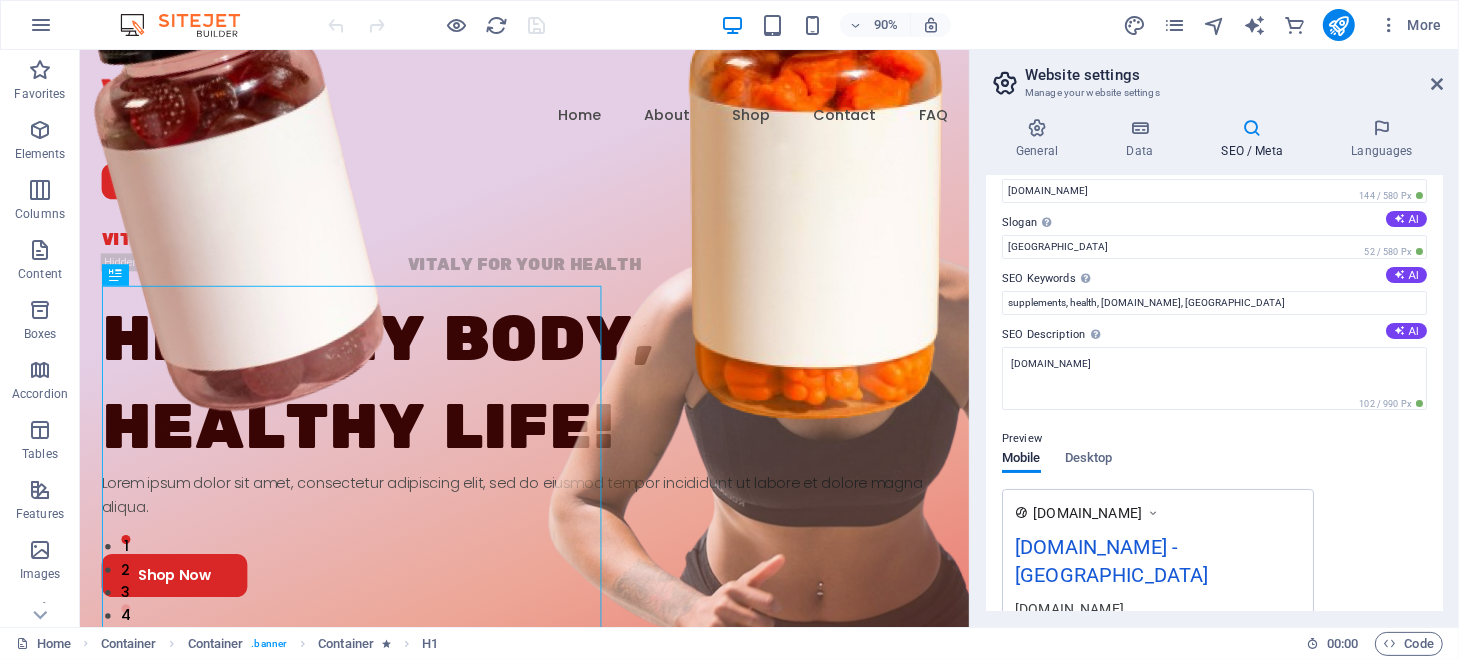 scroll, scrollTop: 0, scrollLeft: 0, axis: both 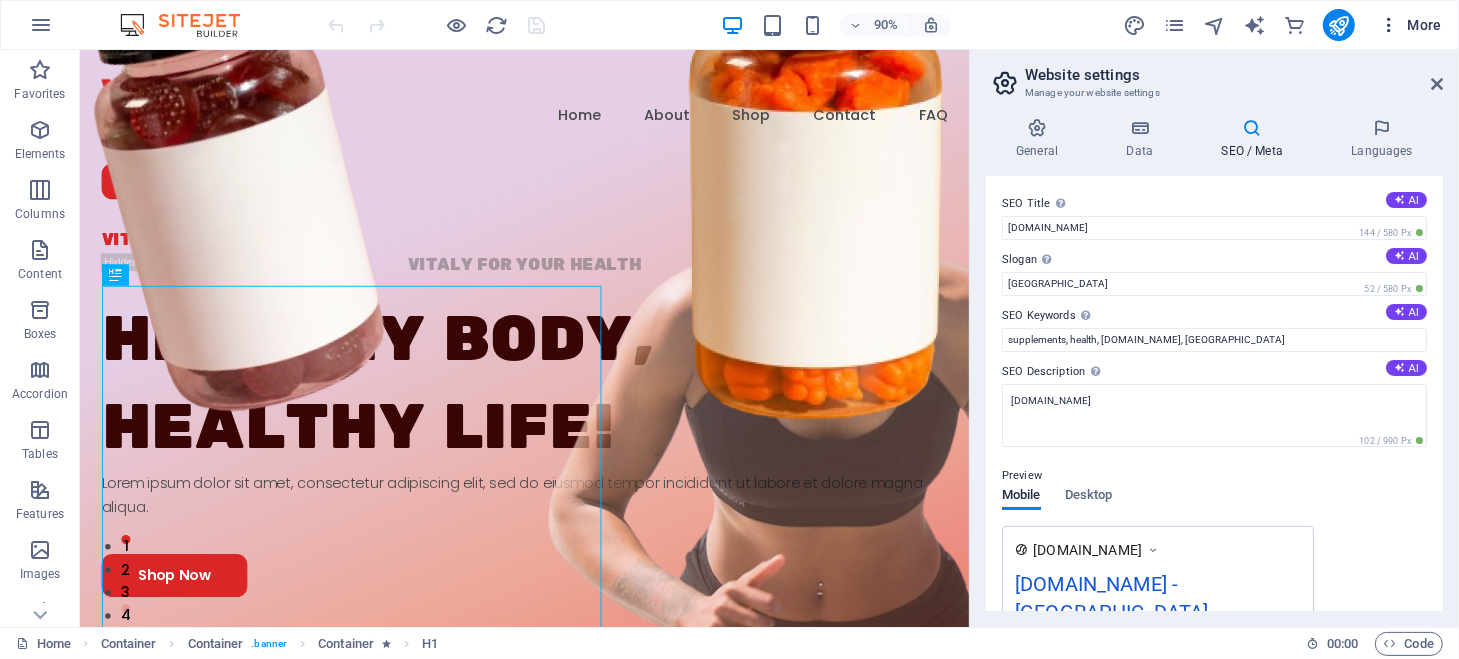 click at bounding box center (1389, 25) 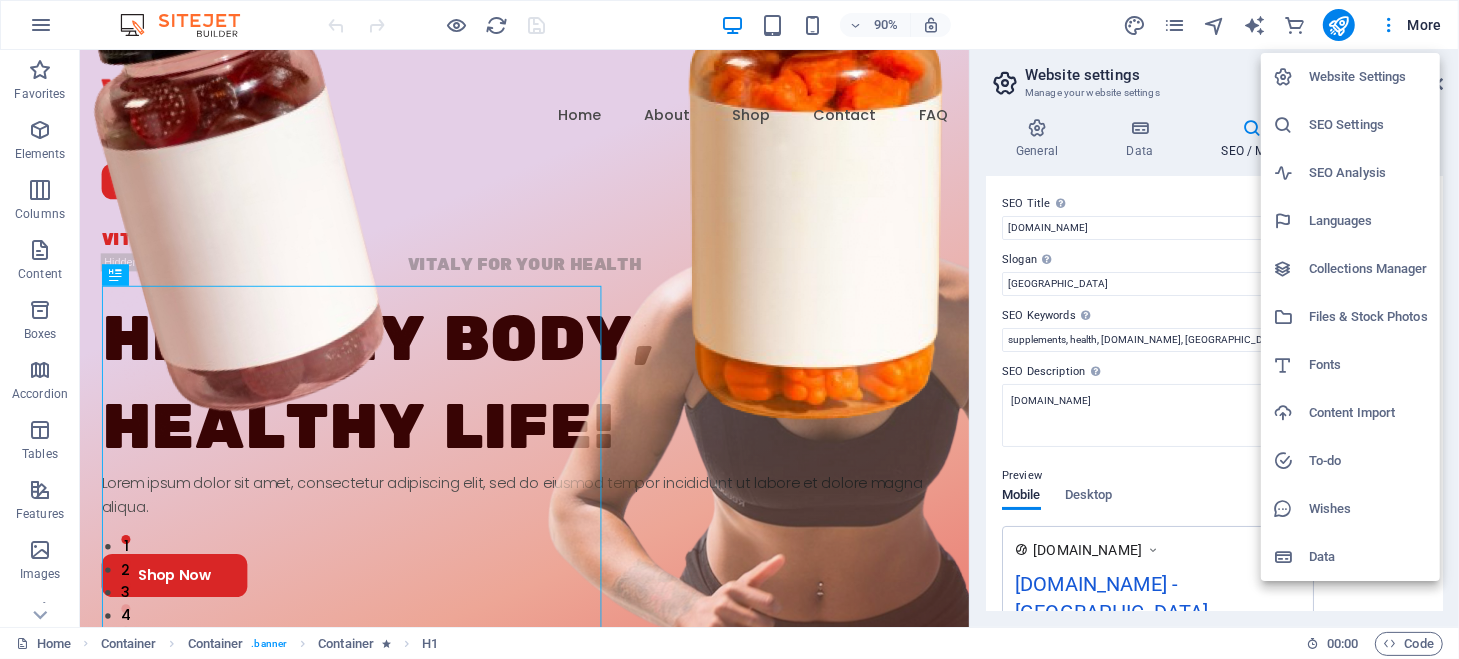 drag, startPoint x: 259, startPoint y: 21, endPoint x: 175, endPoint y: 20, distance: 84.00595 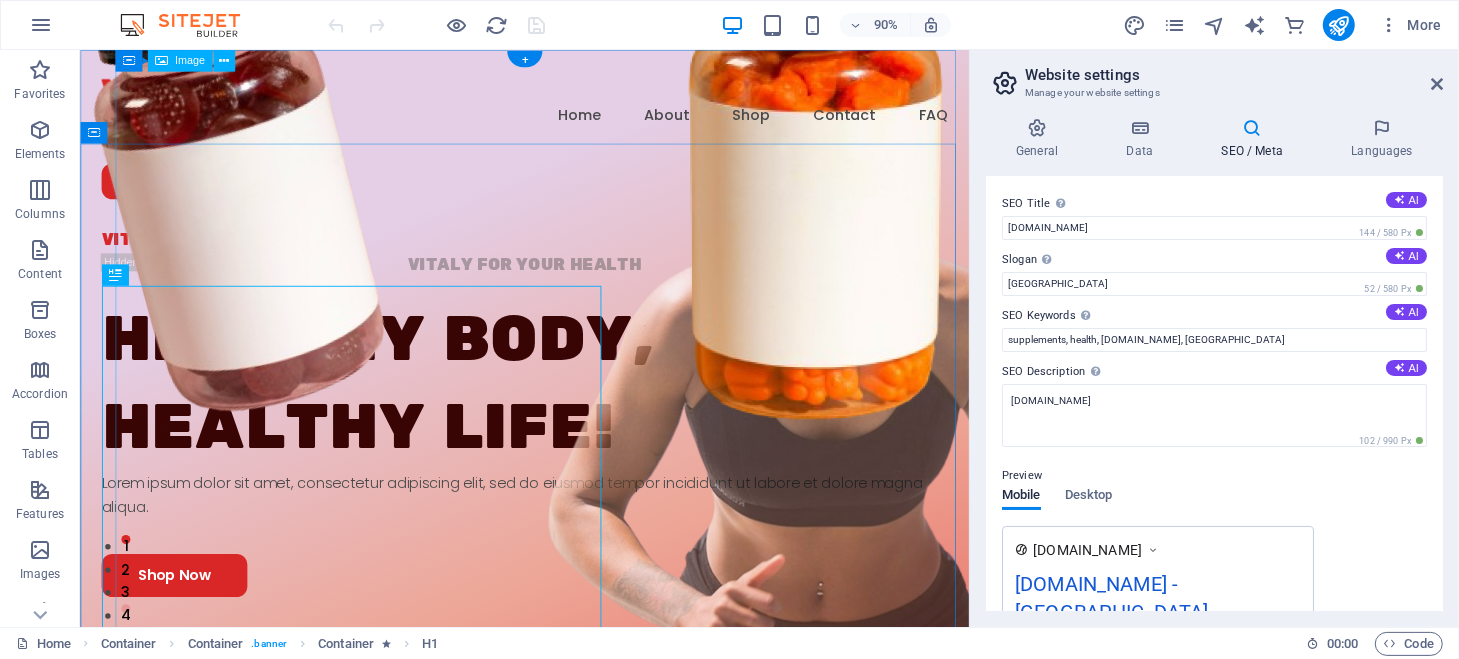 type 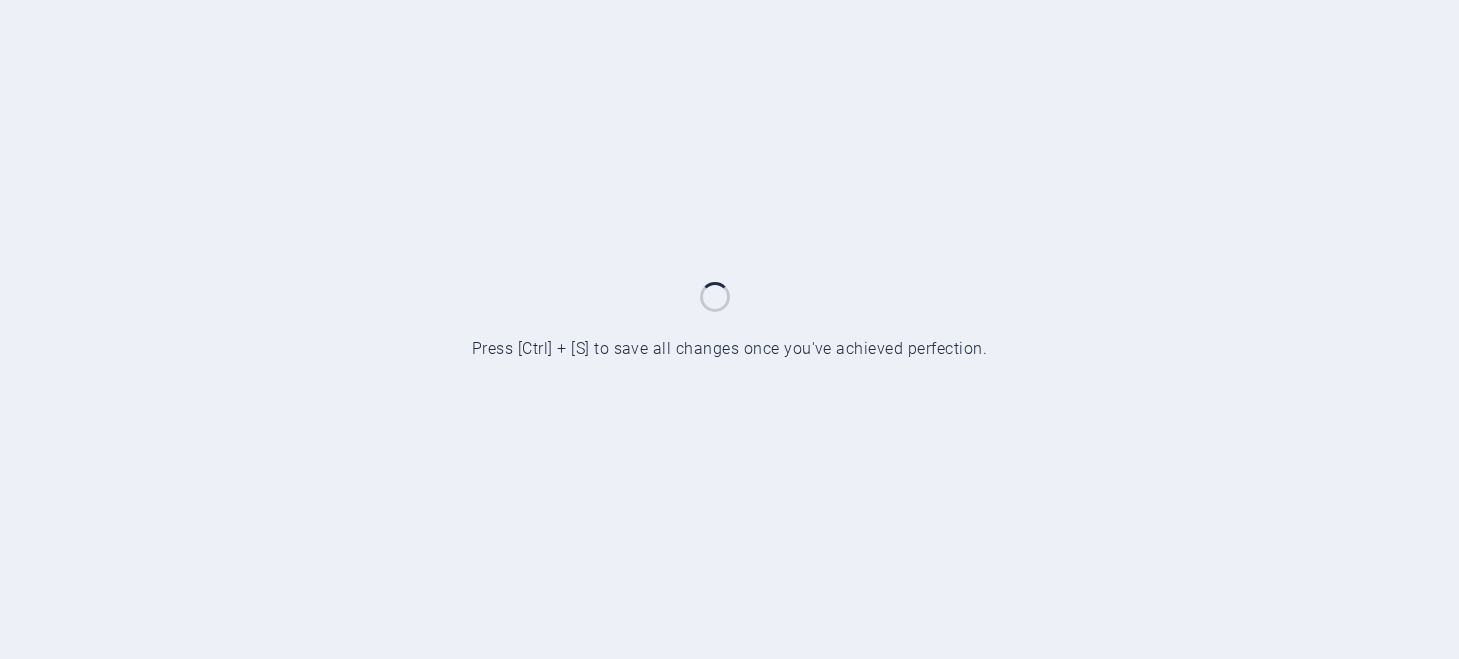 scroll, scrollTop: 0, scrollLeft: 0, axis: both 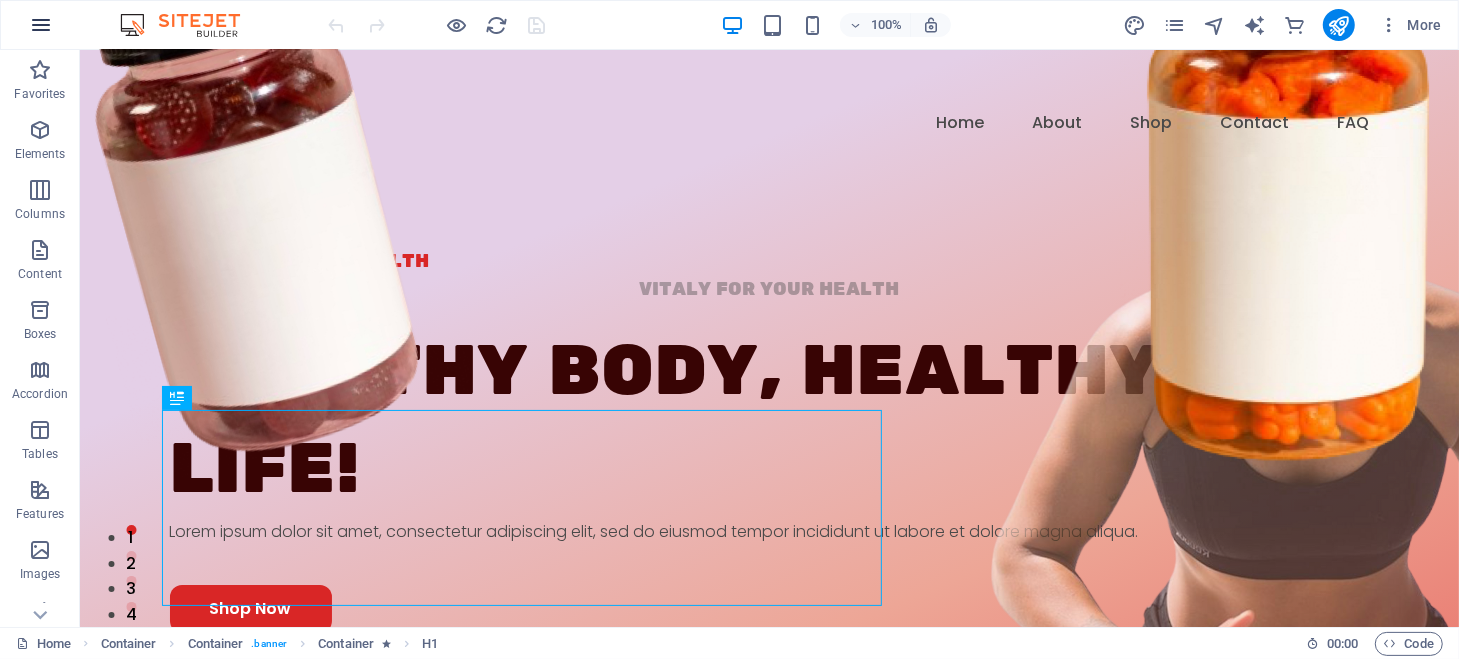click at bounding box center (41, 25) 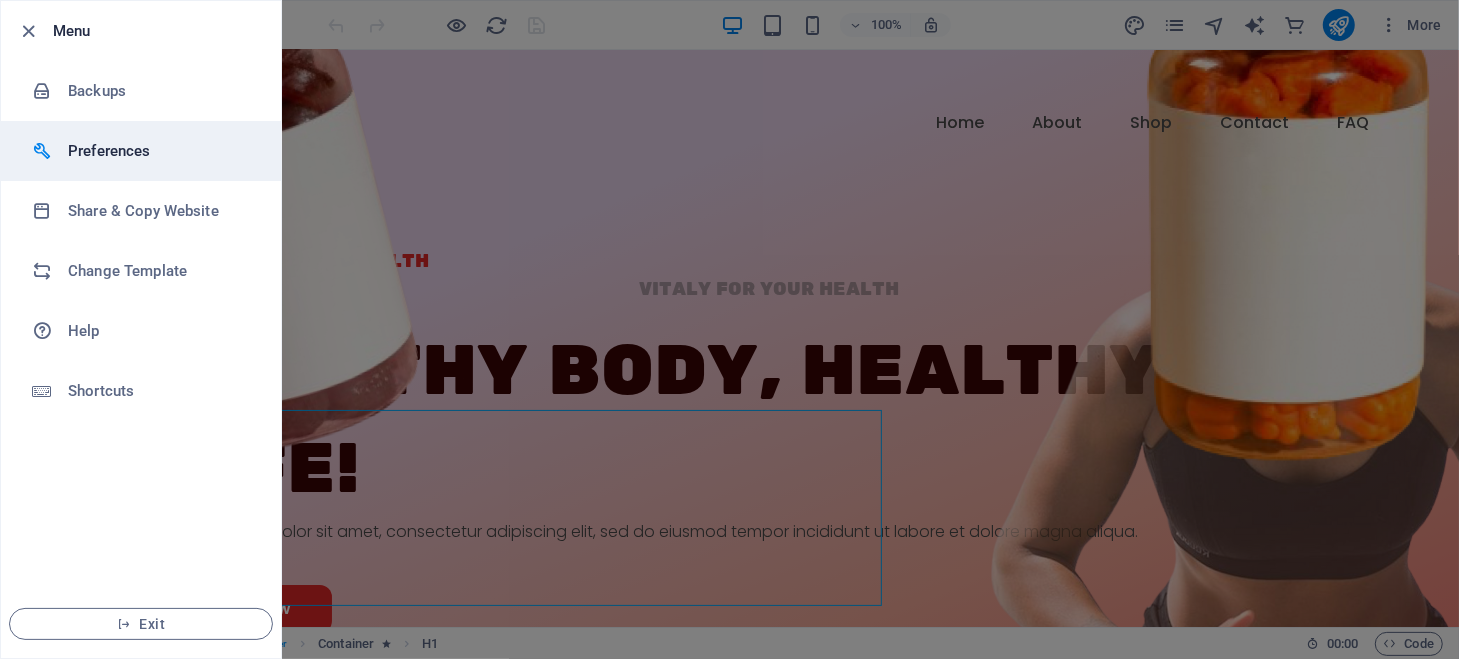 click on "Preferences" at bounding box center (160, 151) 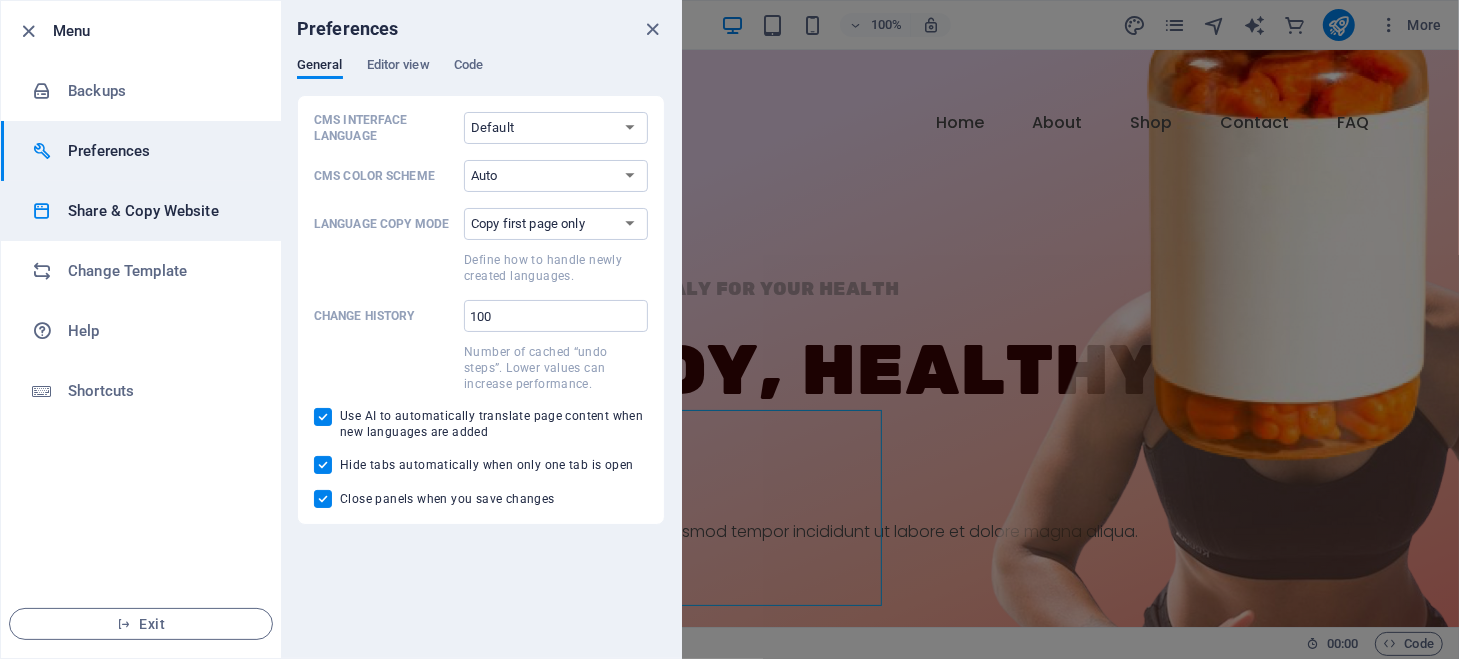 click on "Share & Copy Website" at bounding box center [160, 211] 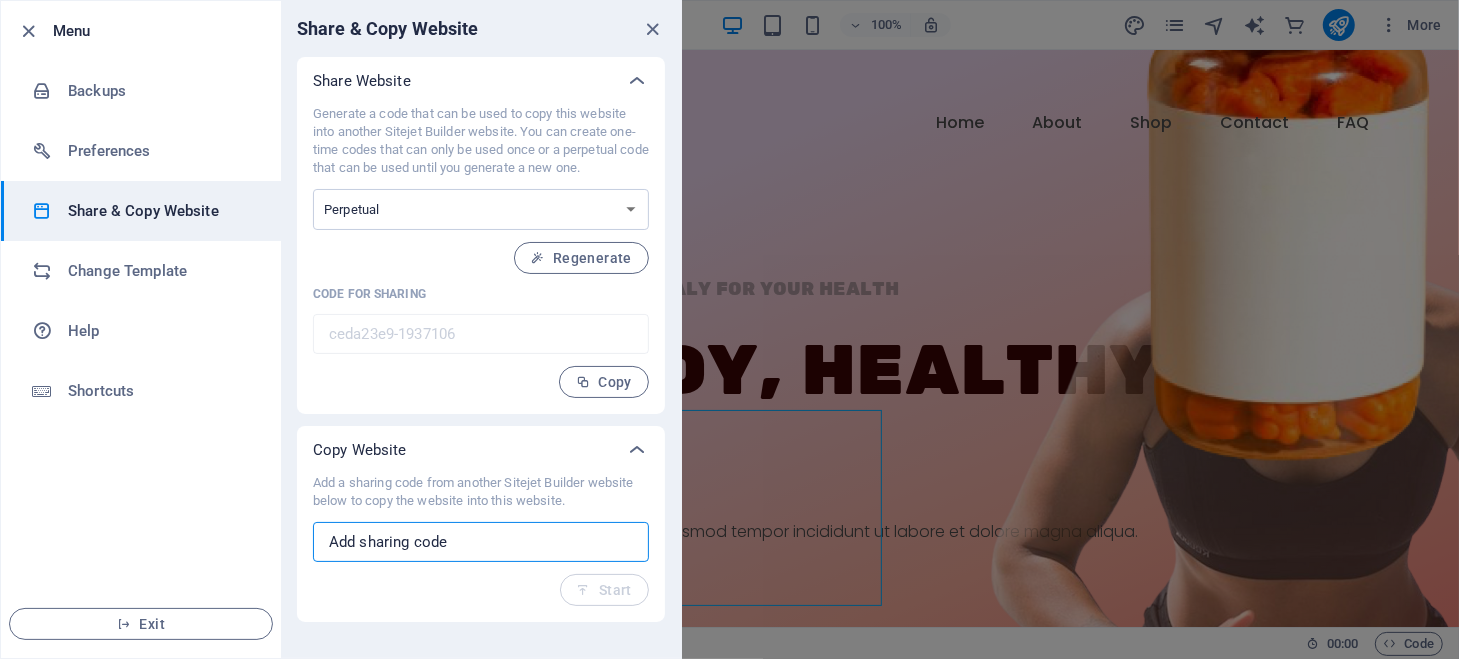 click at bounding box center [481, 542] 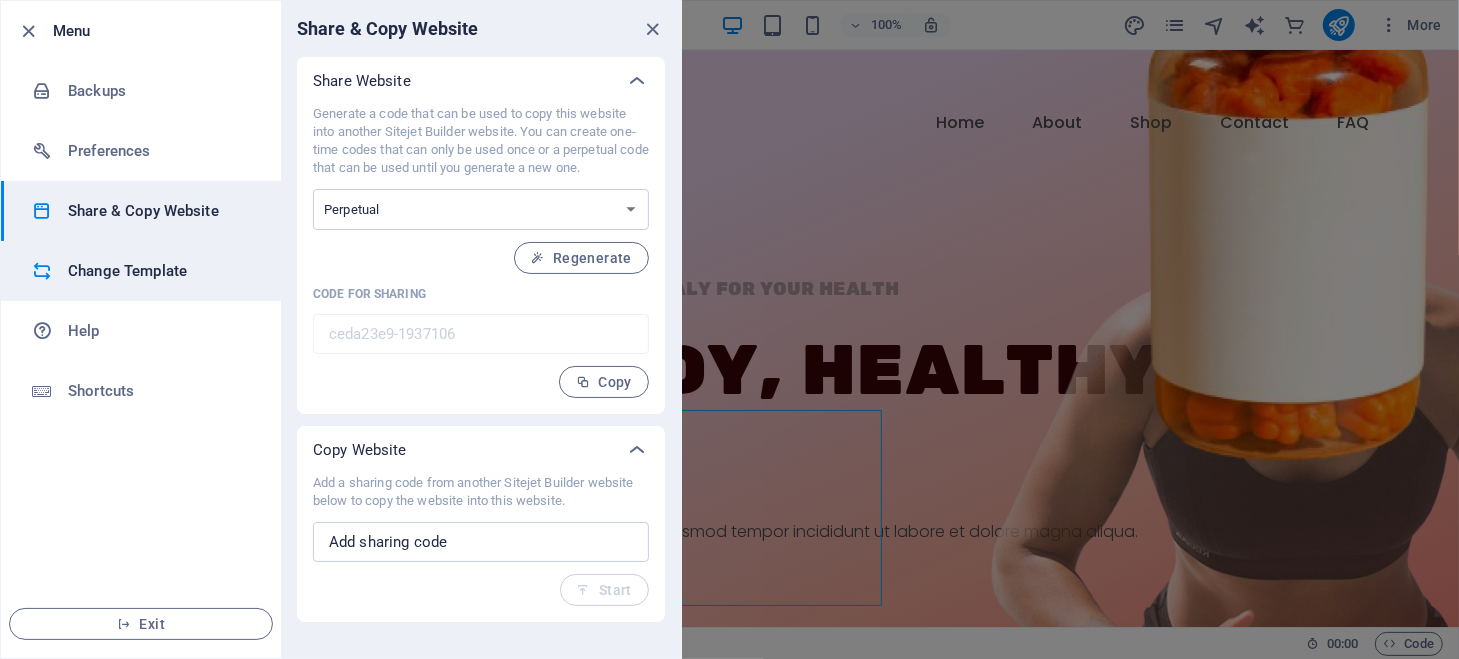 click on "Change Template" at bounding box center [160, 271] 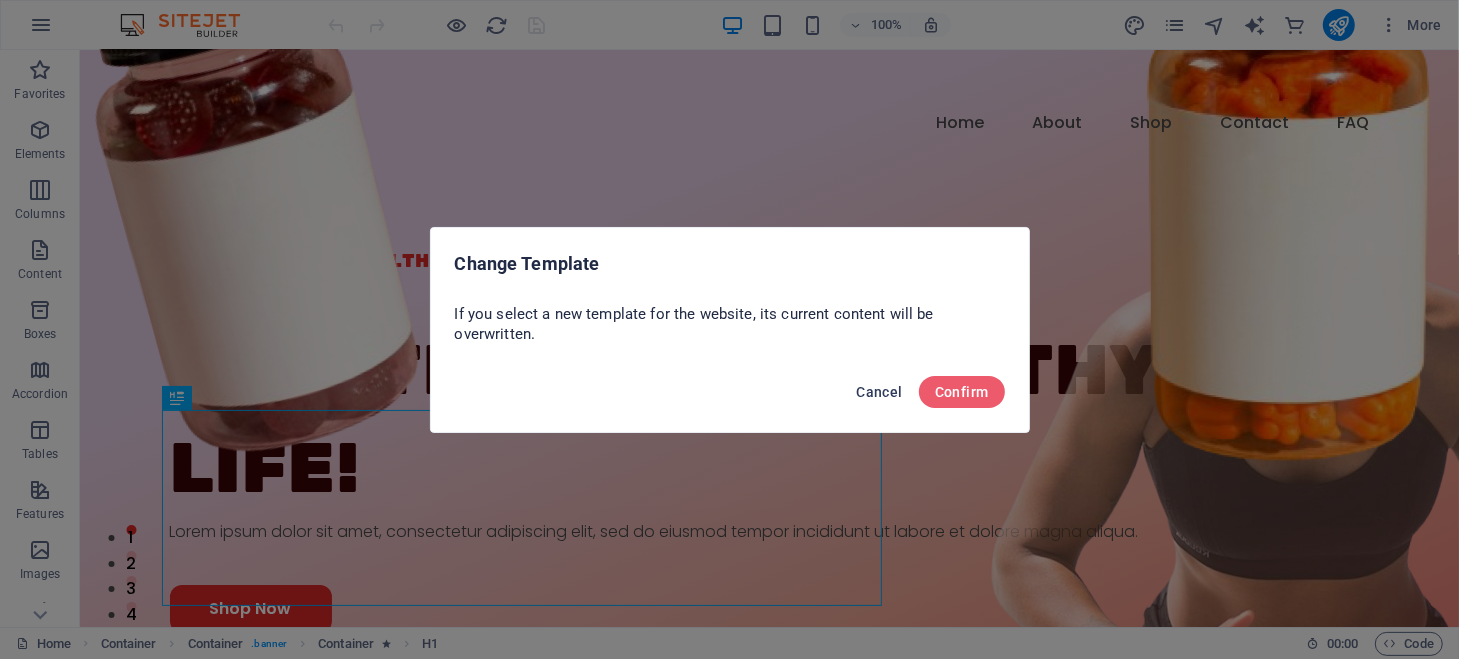 click on "Cancel" at bounding box center (879, 392) 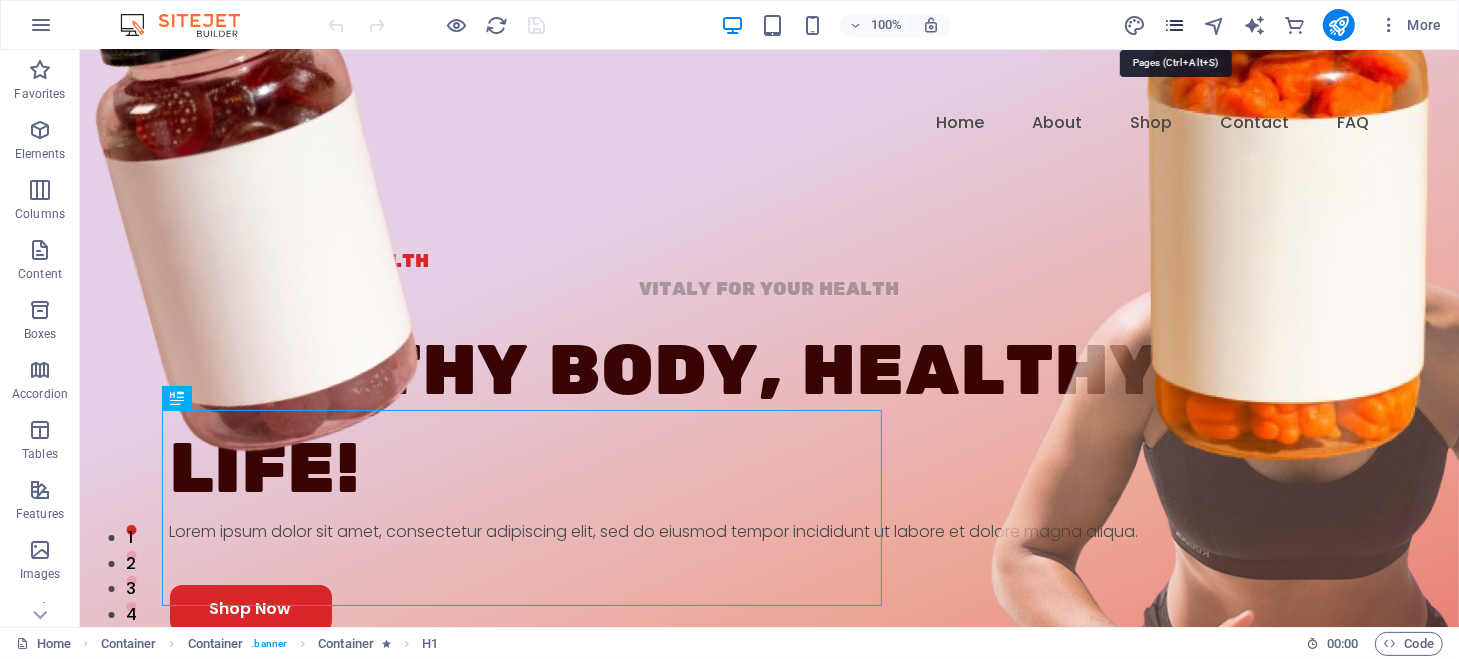 click at bounding box center [1174, 25] 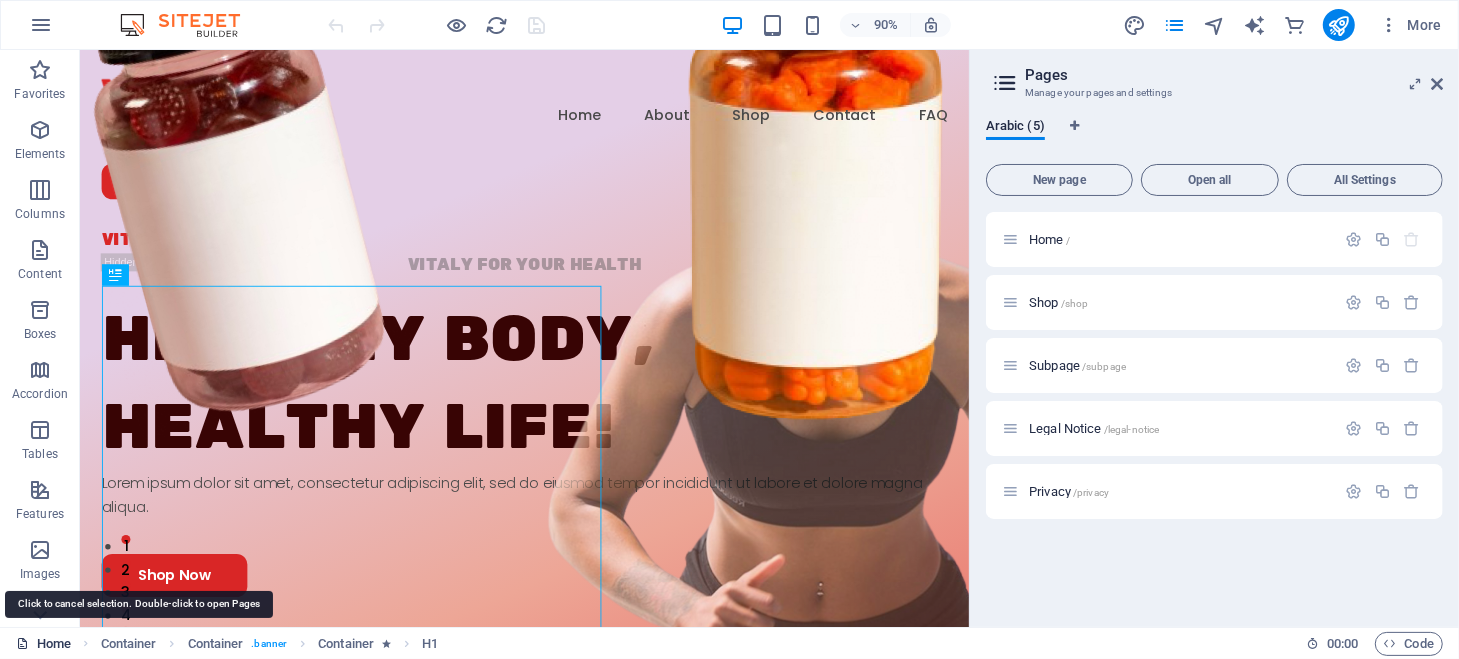 click on "Home" at bounding box center (43, 644) 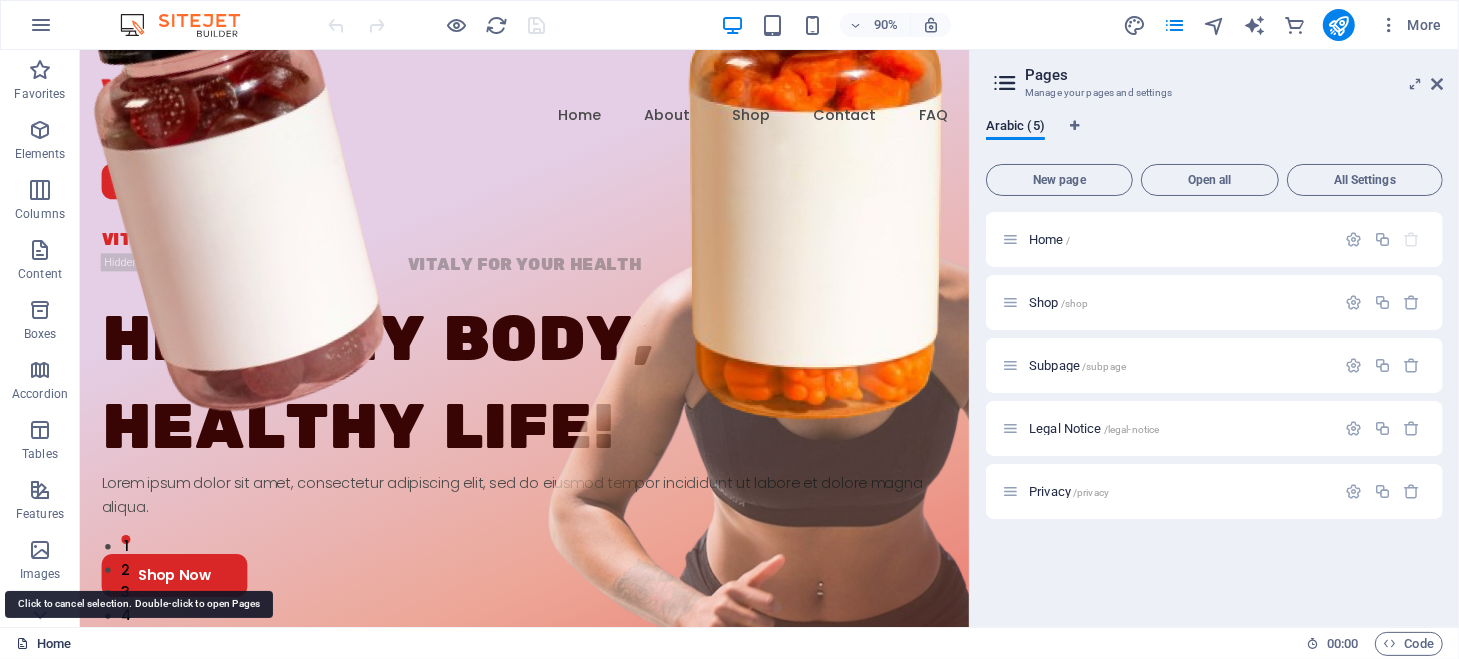 click on "Home" at bounding box center [43, 644] 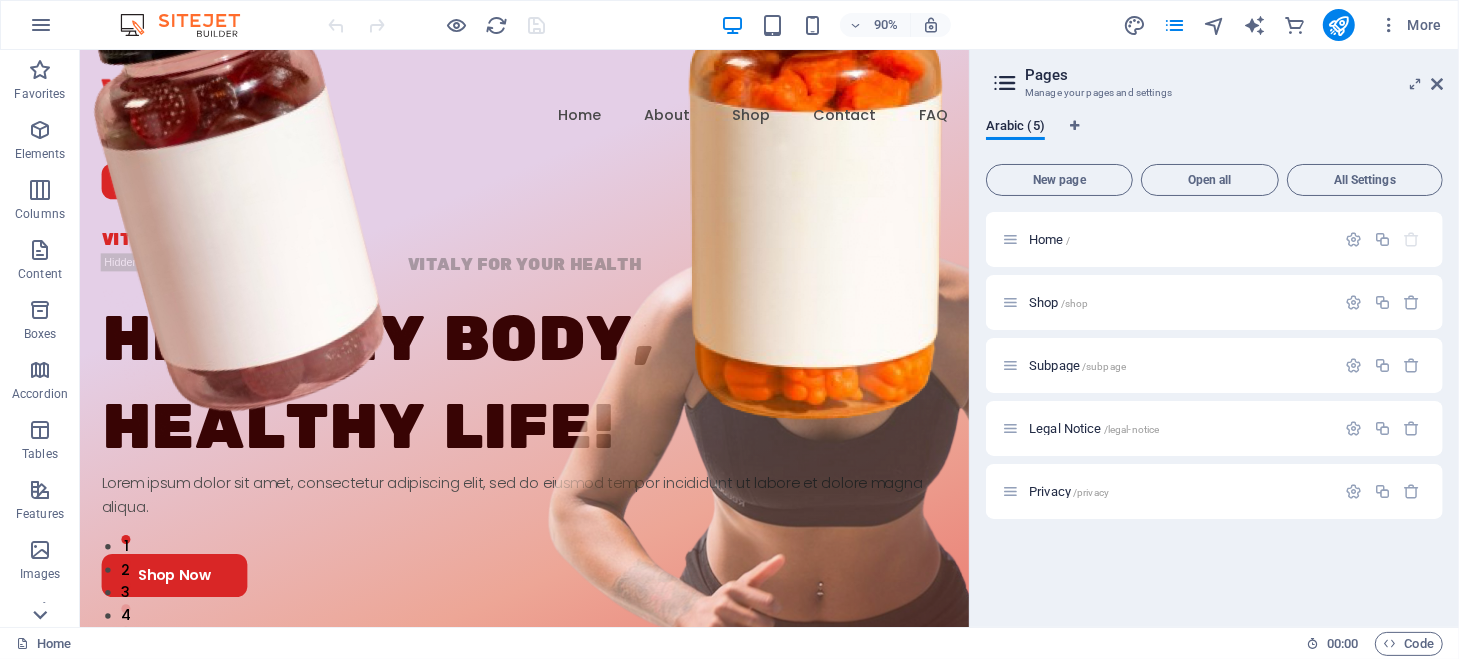 click 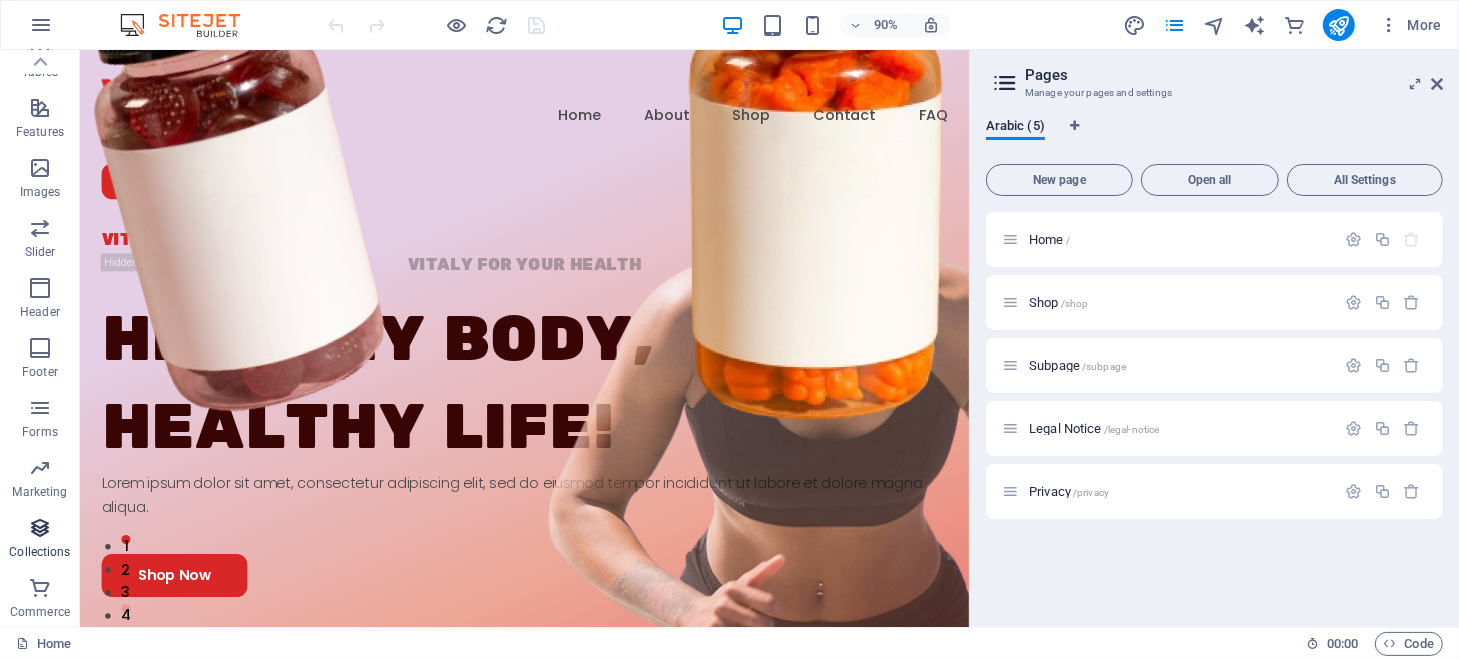 scroll, scrollTop: 382, scrollLeft: 0, axis: vertical 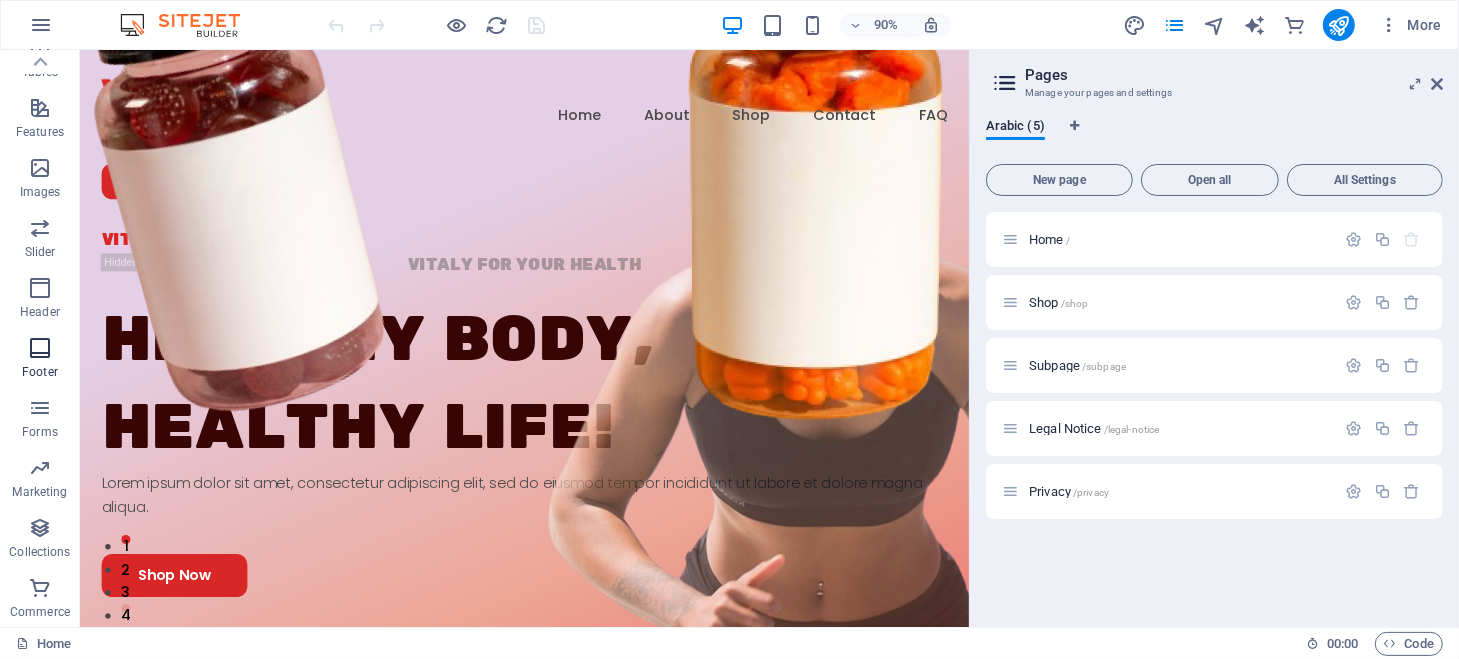 click at bounding box center [40, 348] 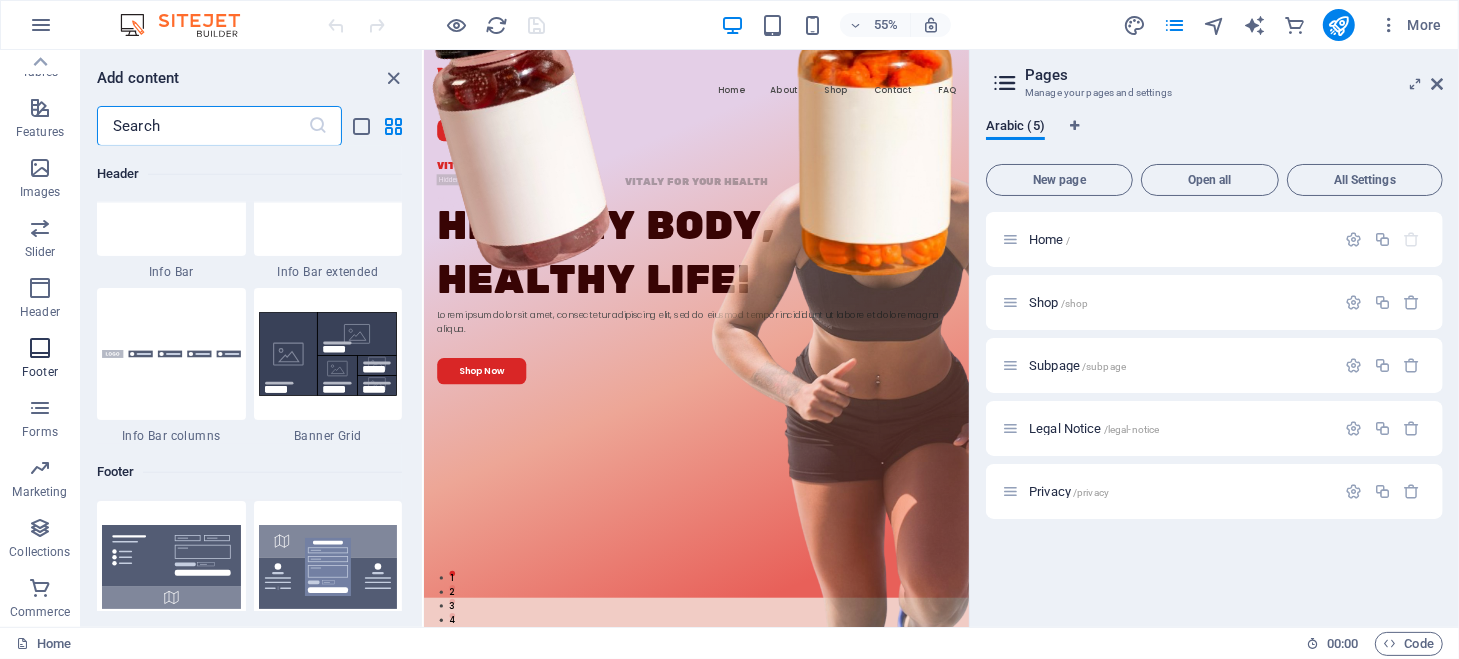 scroll, scrollTop: 13074, scrollLeft: 0, axis: vertical 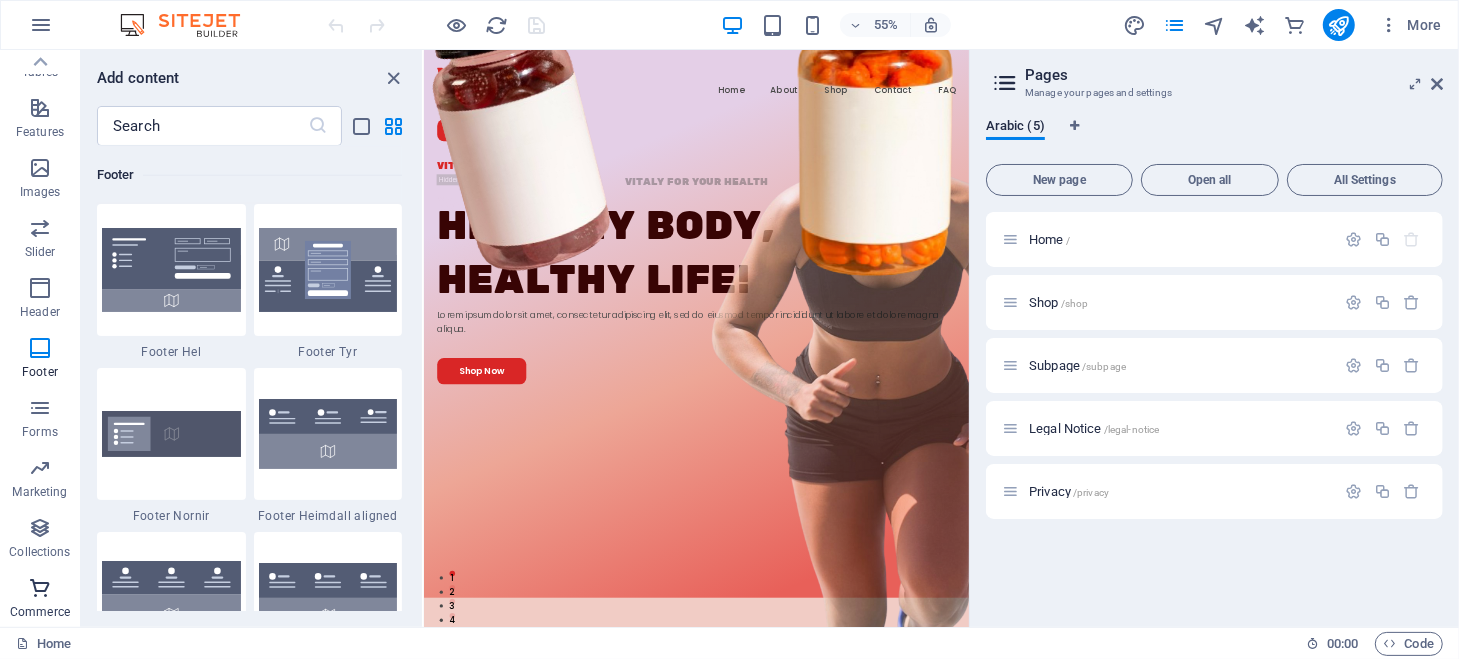 click on "Commerce" at bounding box center [40, 600] 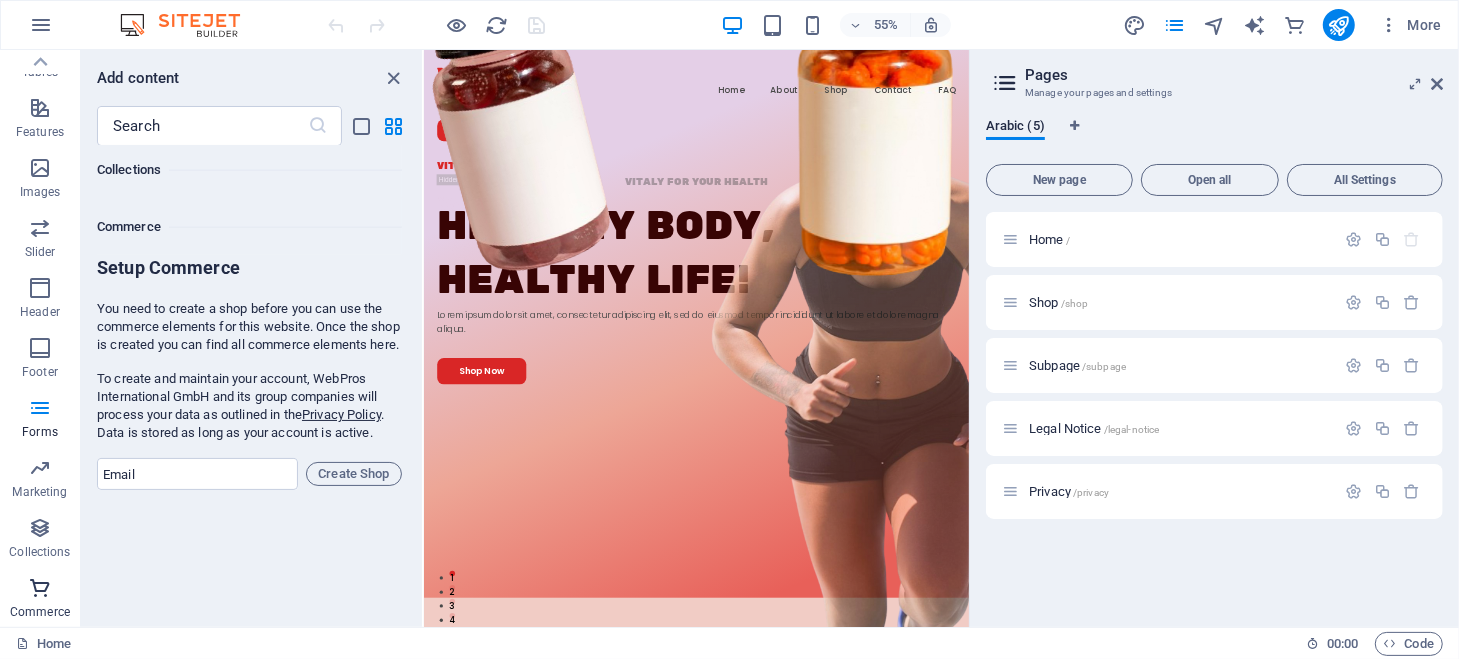 scroll, scrollTop: 19105, scrollLeft: 0, axis: vertical 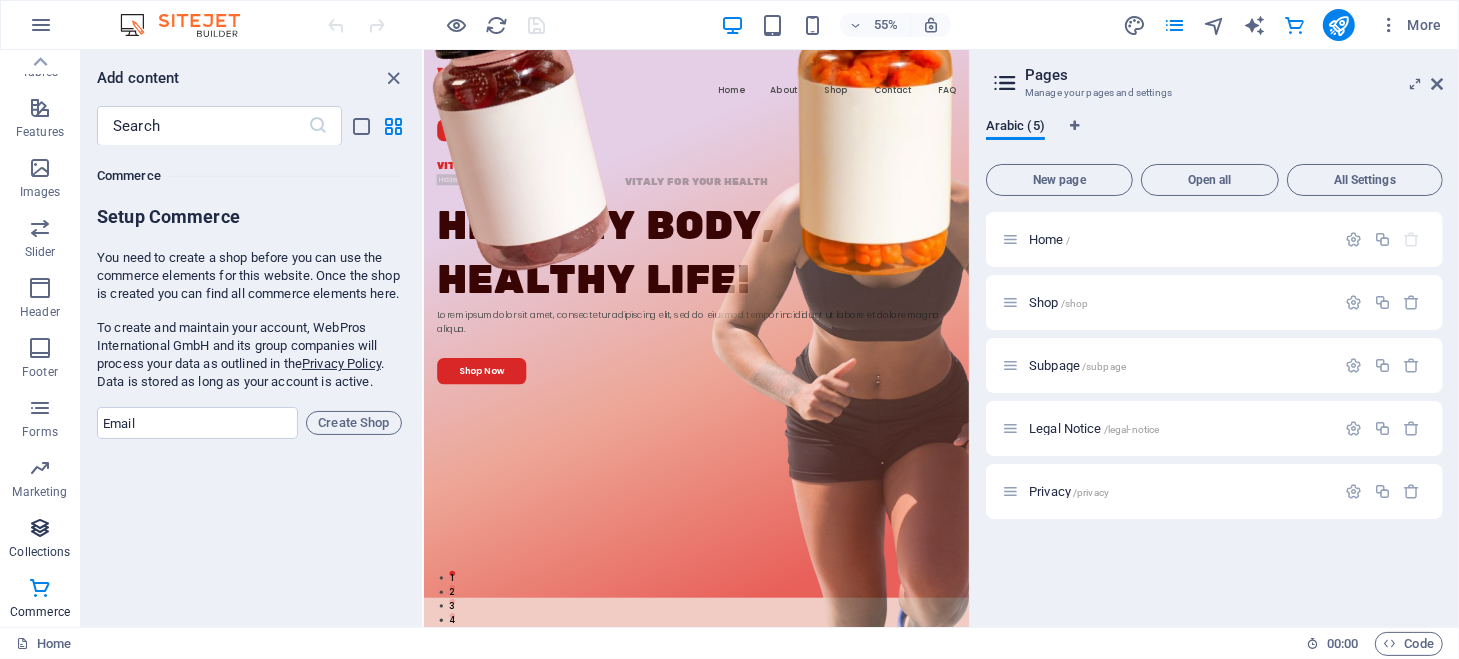 click at bounding box center [40, 528] 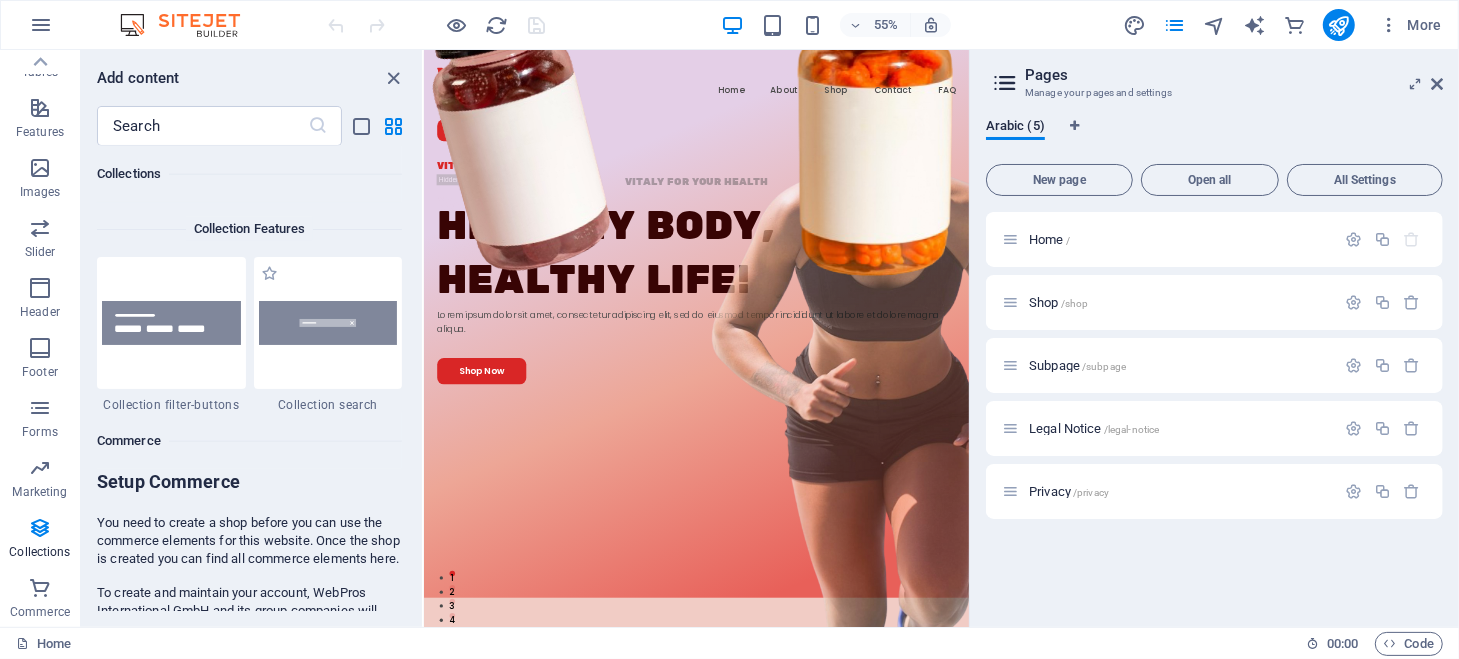 scroll, scrollTop: 18841, scrollLeft: 0, axis: vertical 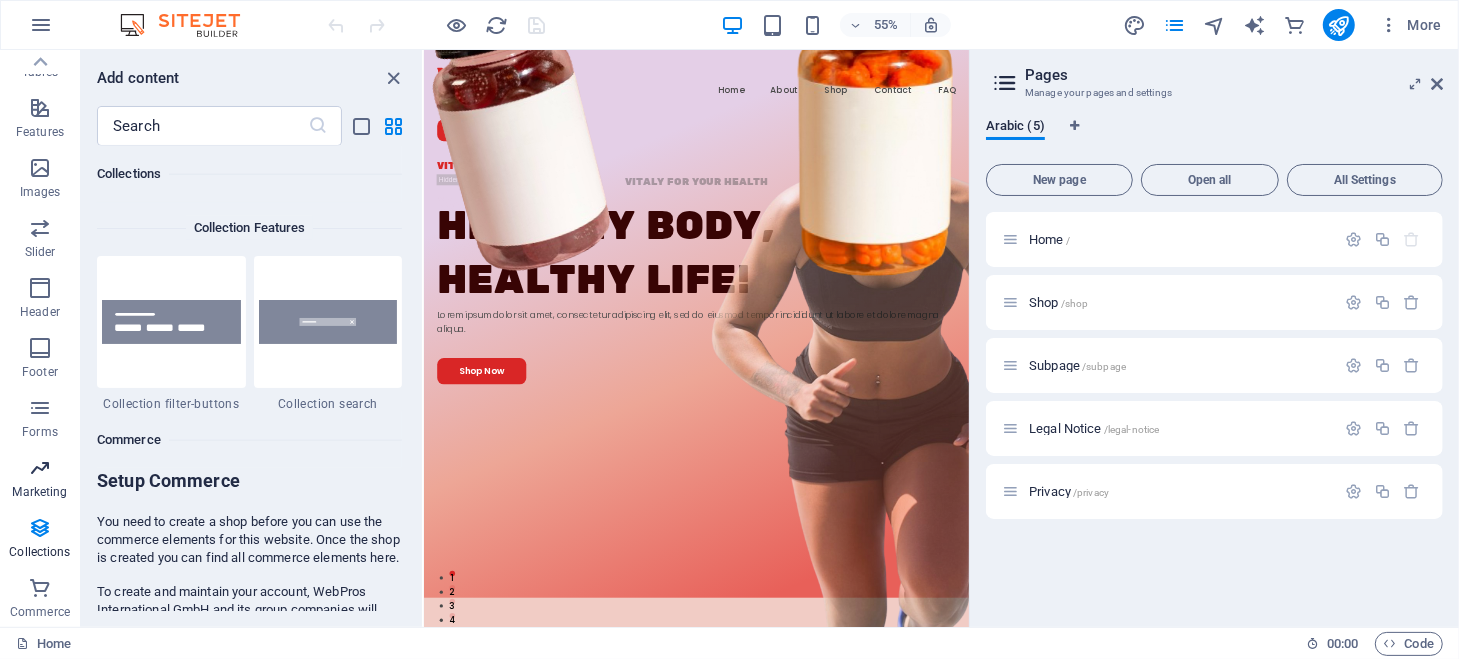 click at bounding box center [40, 468] 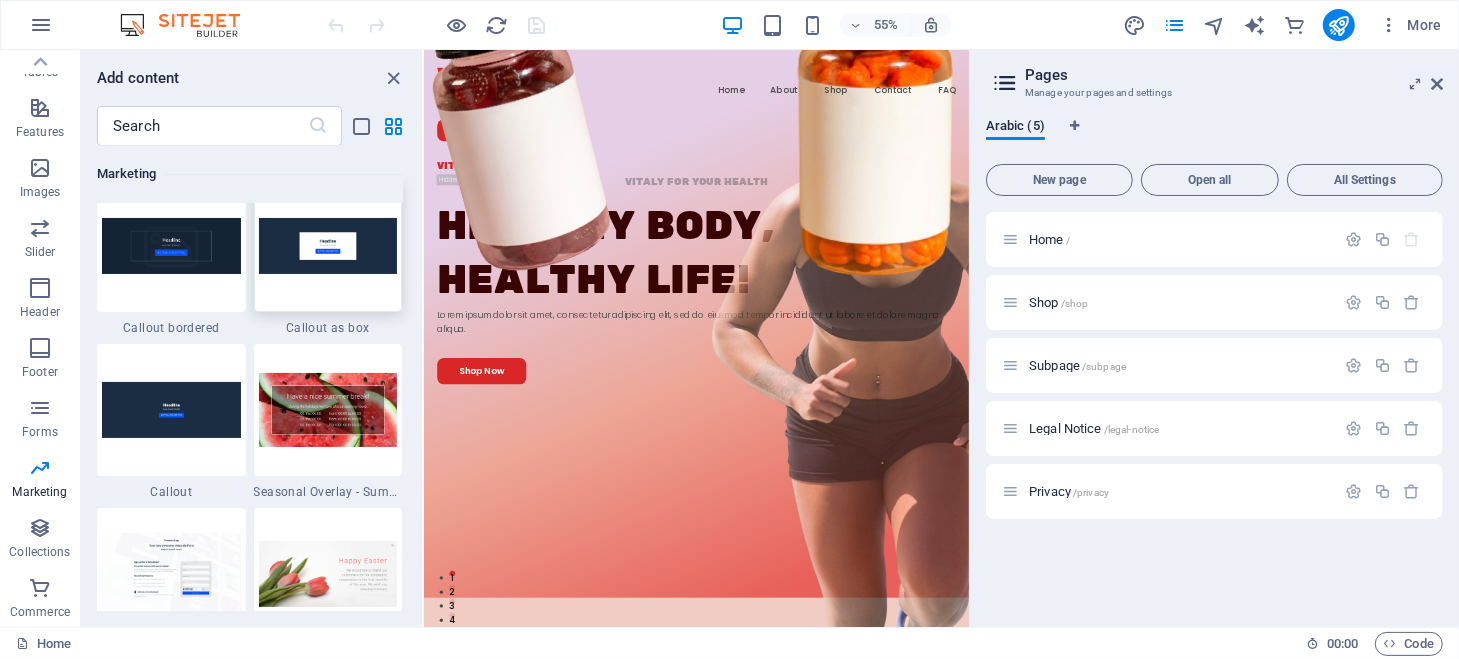 scroll, scrollTop: 16324, scrollLeft: 0, axis: vertical 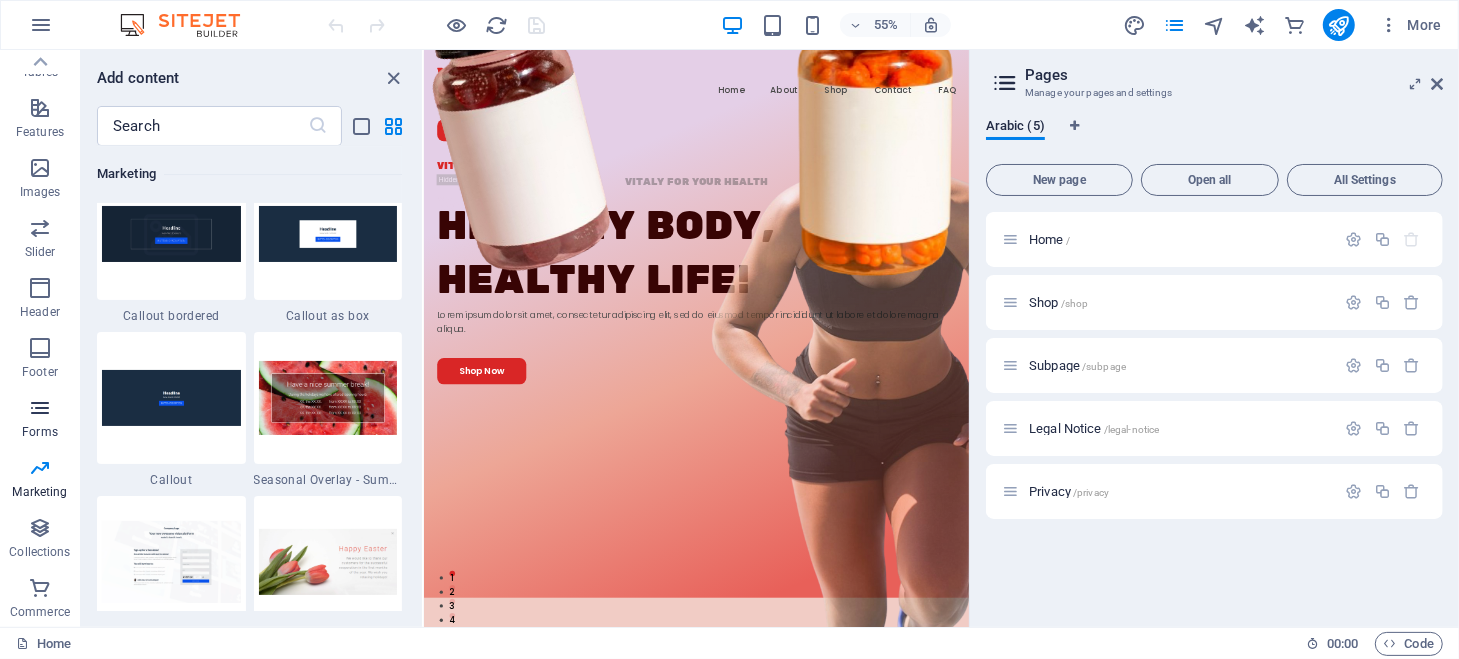 click at bounding box center [40, 408] 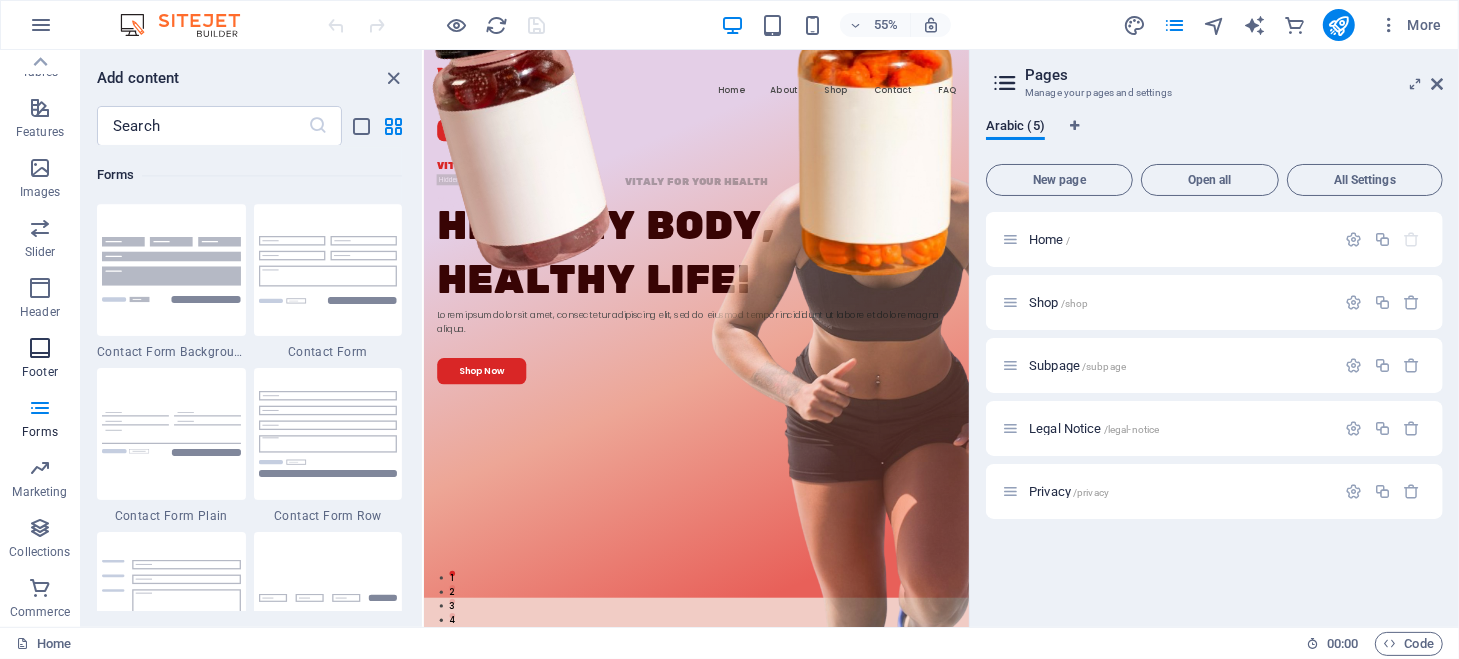 click at bounding box center [40, 348] 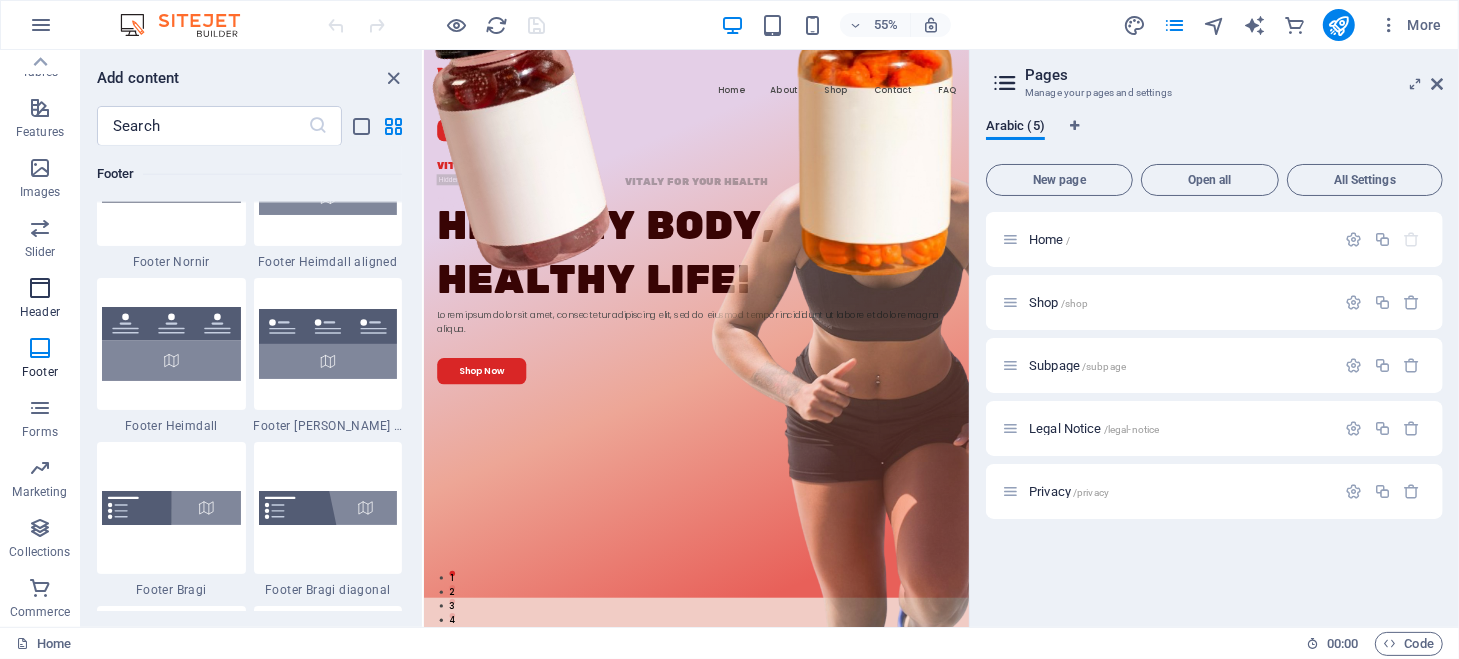 click on "Header" at bounding box center [40, 312] 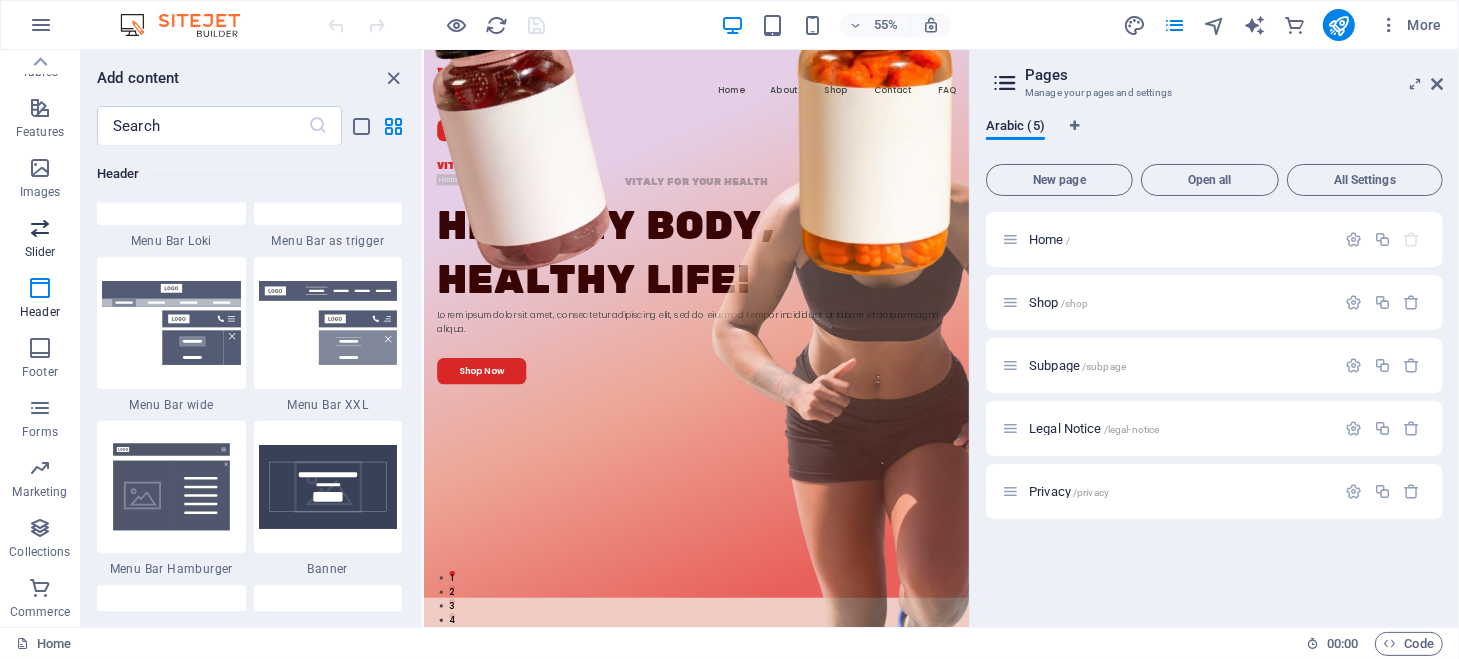 click on "Slider" at bounding box center [40, 240] 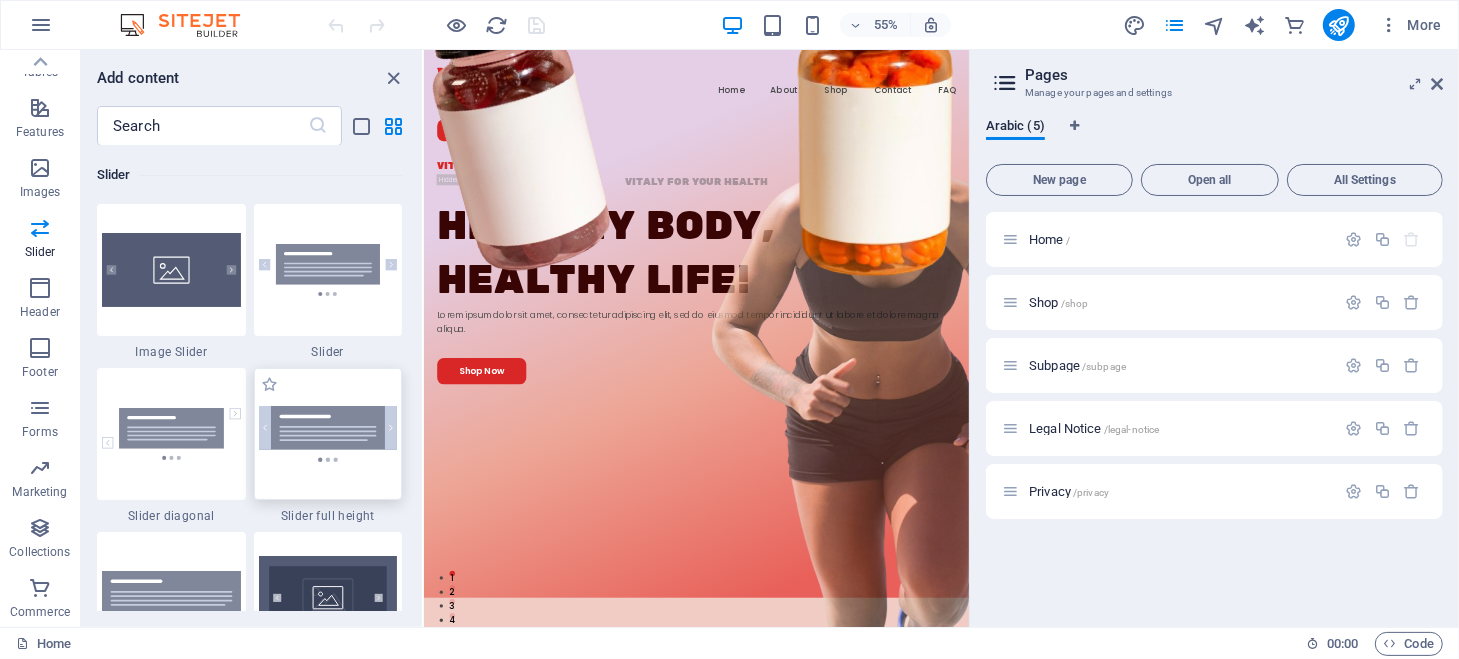 scroll, scrollTop: 10972, scrollLeft: 0, axis: vertical 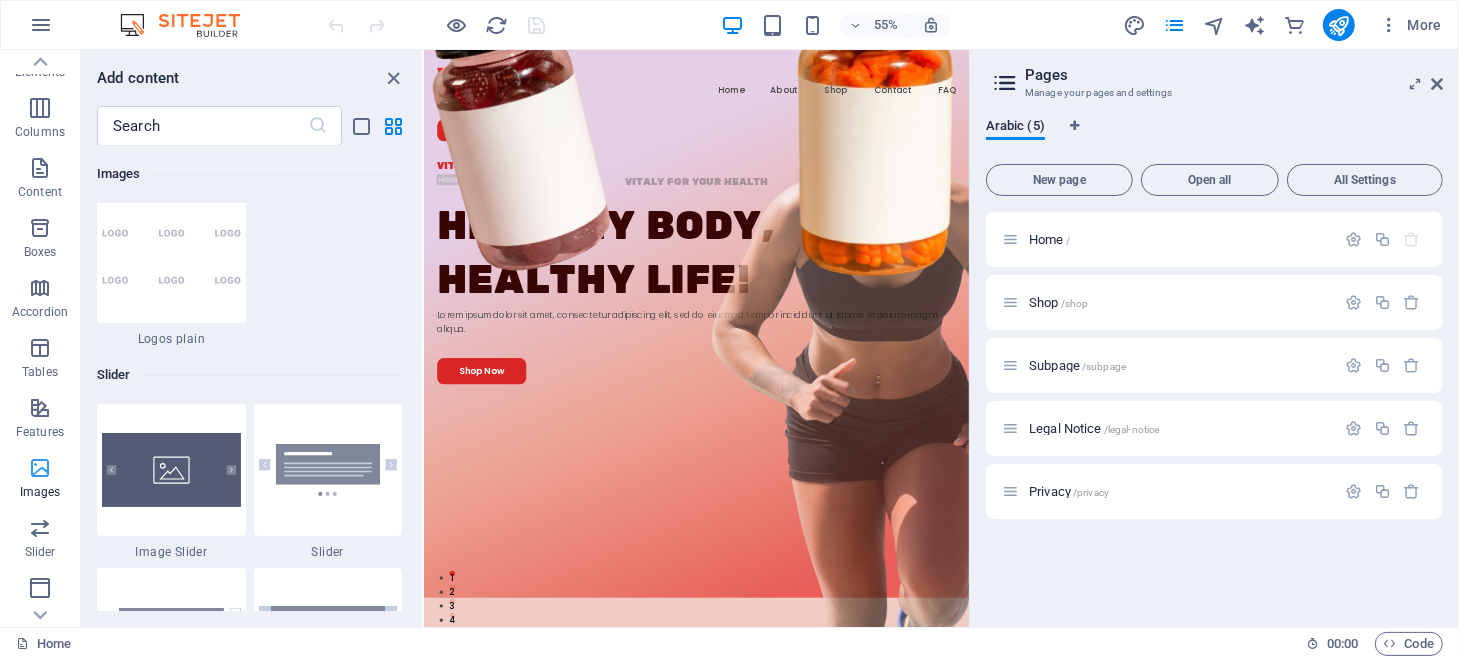 click at bounding box center (40, 468) 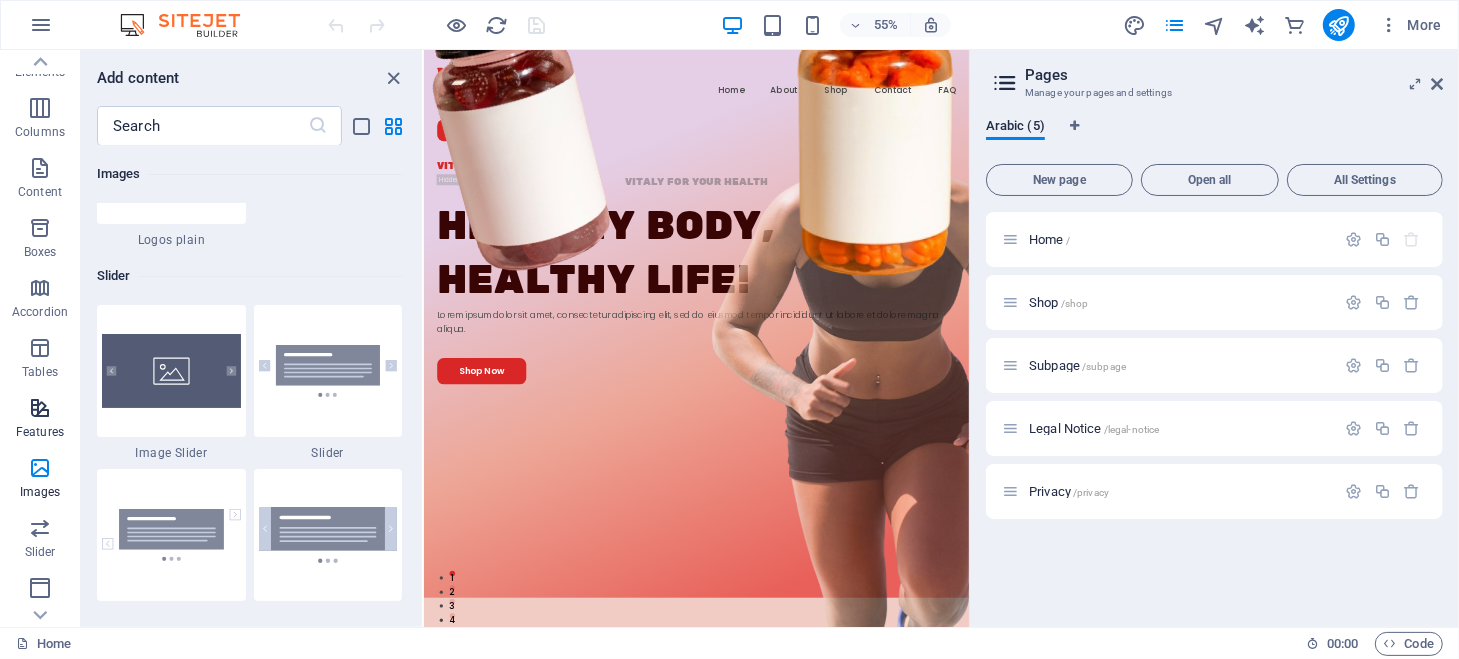 click at bounding box center (40, 408) 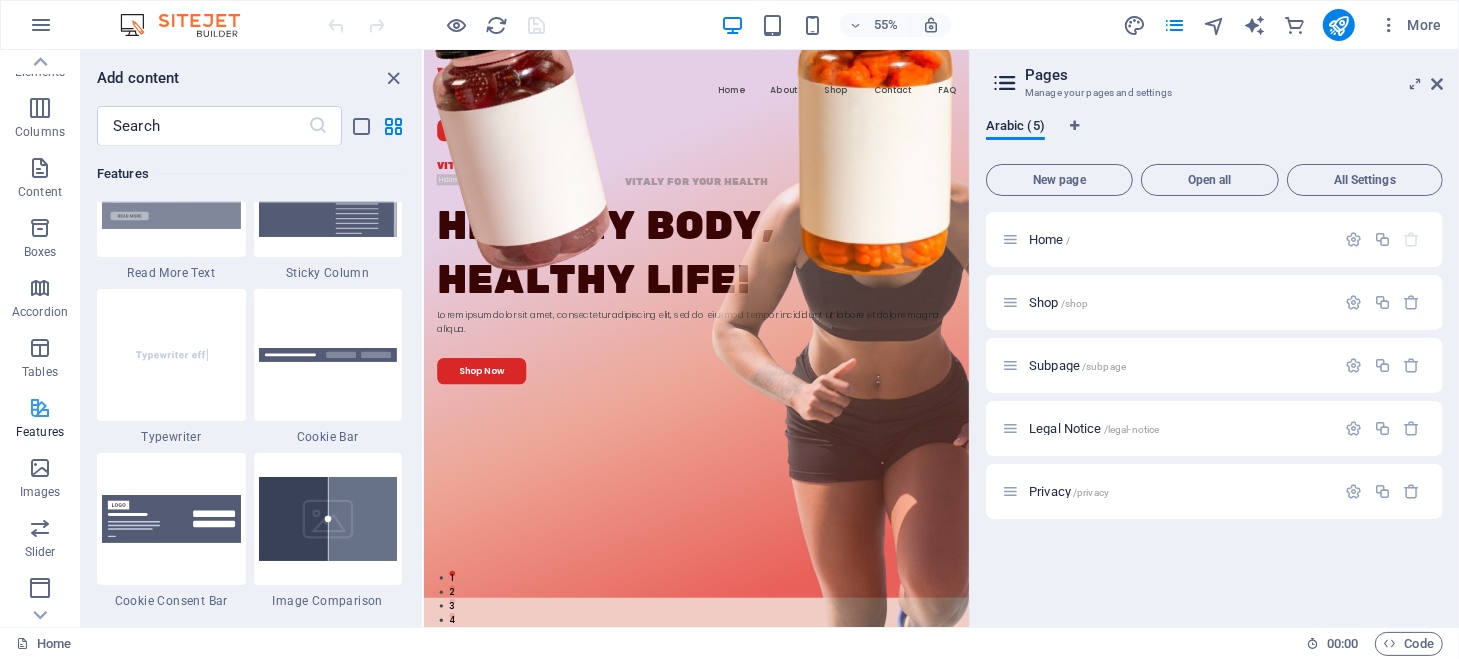 scroll, scrollTop: 7629, scrollLeft: 0, axis: vertical 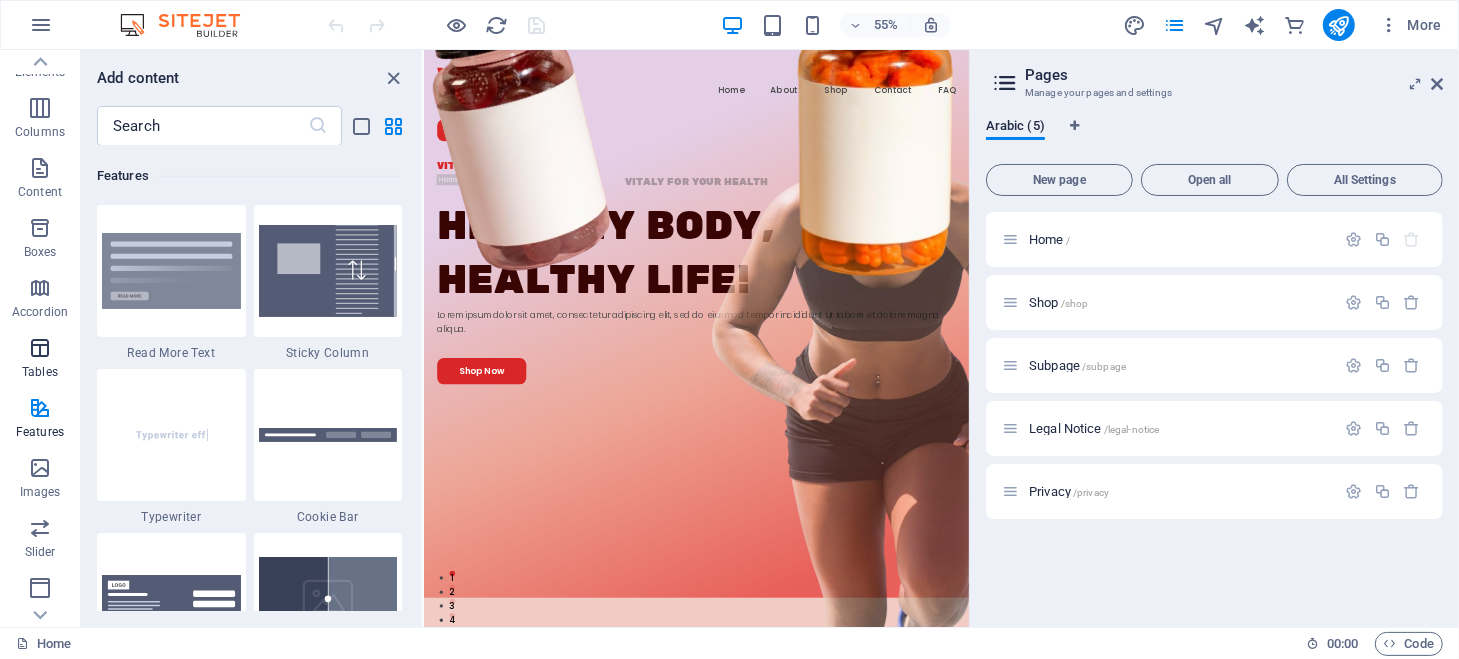 click at bounding box center (40, 348) 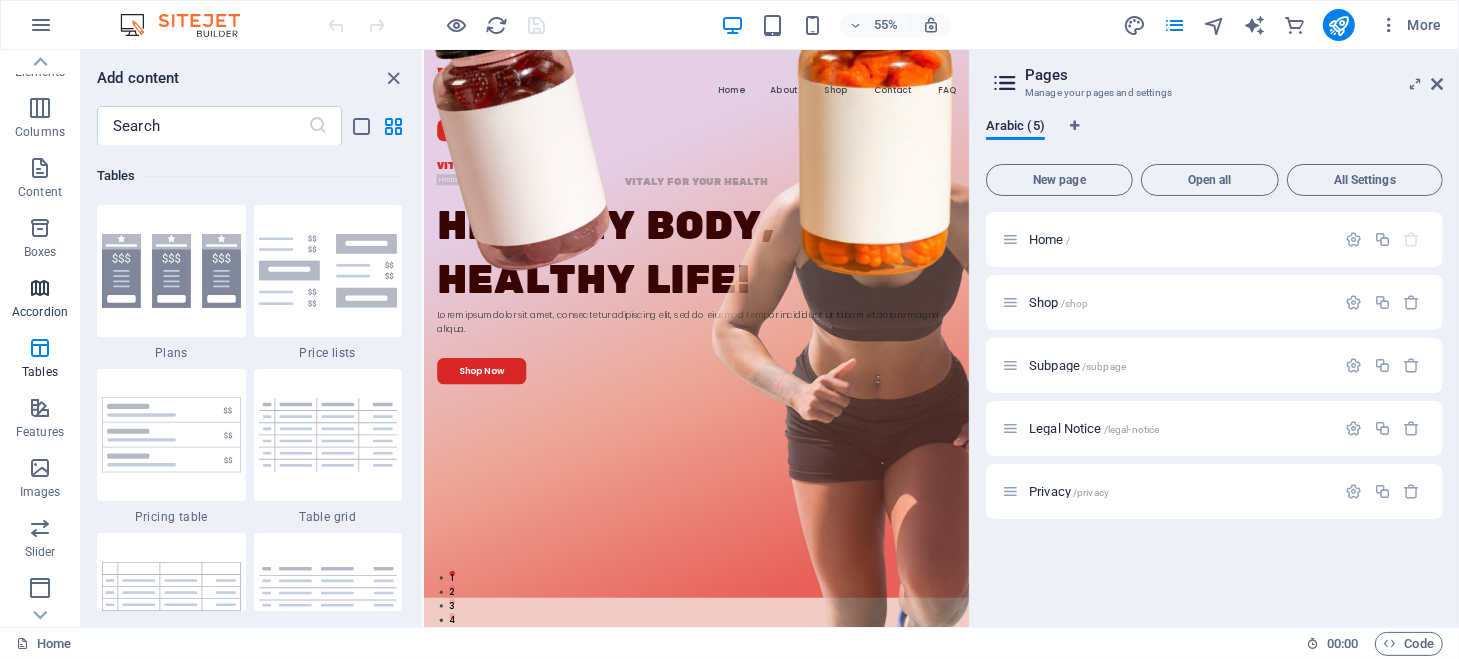 click at bounding box center [40, 288] 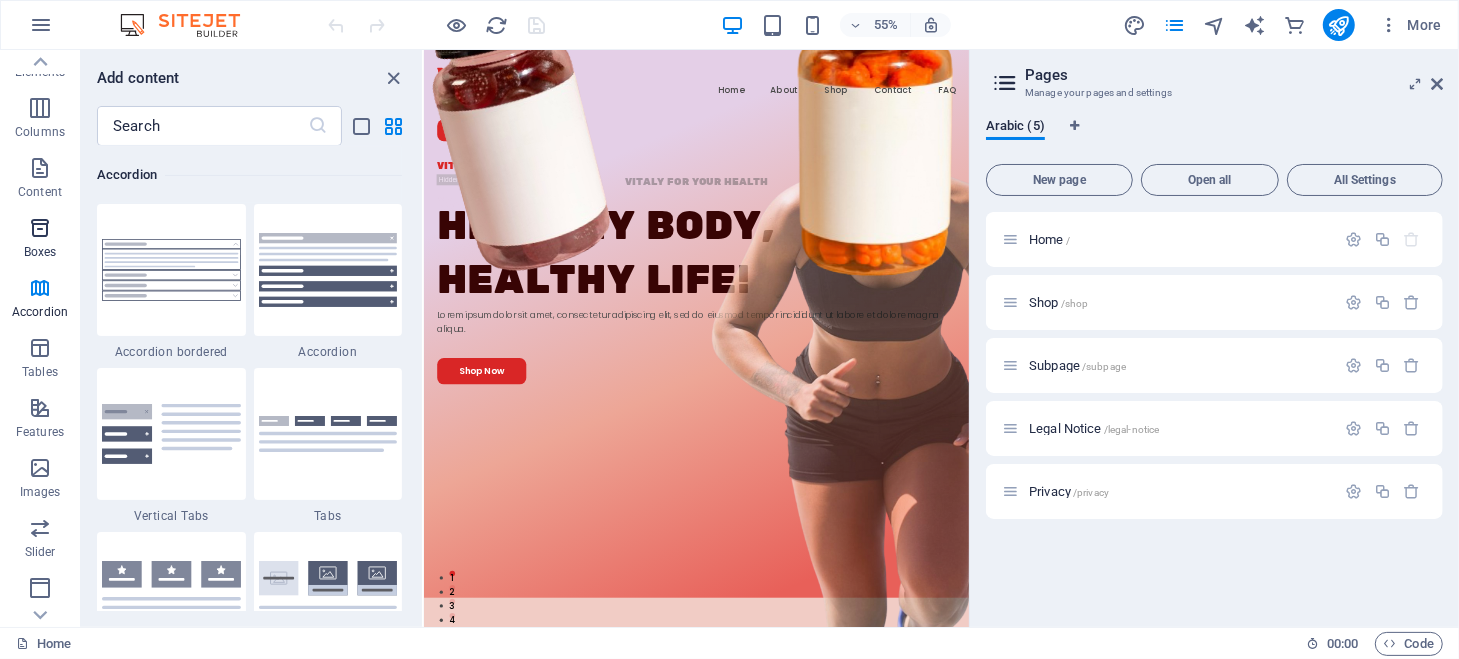click at bounding box center (40, 228) 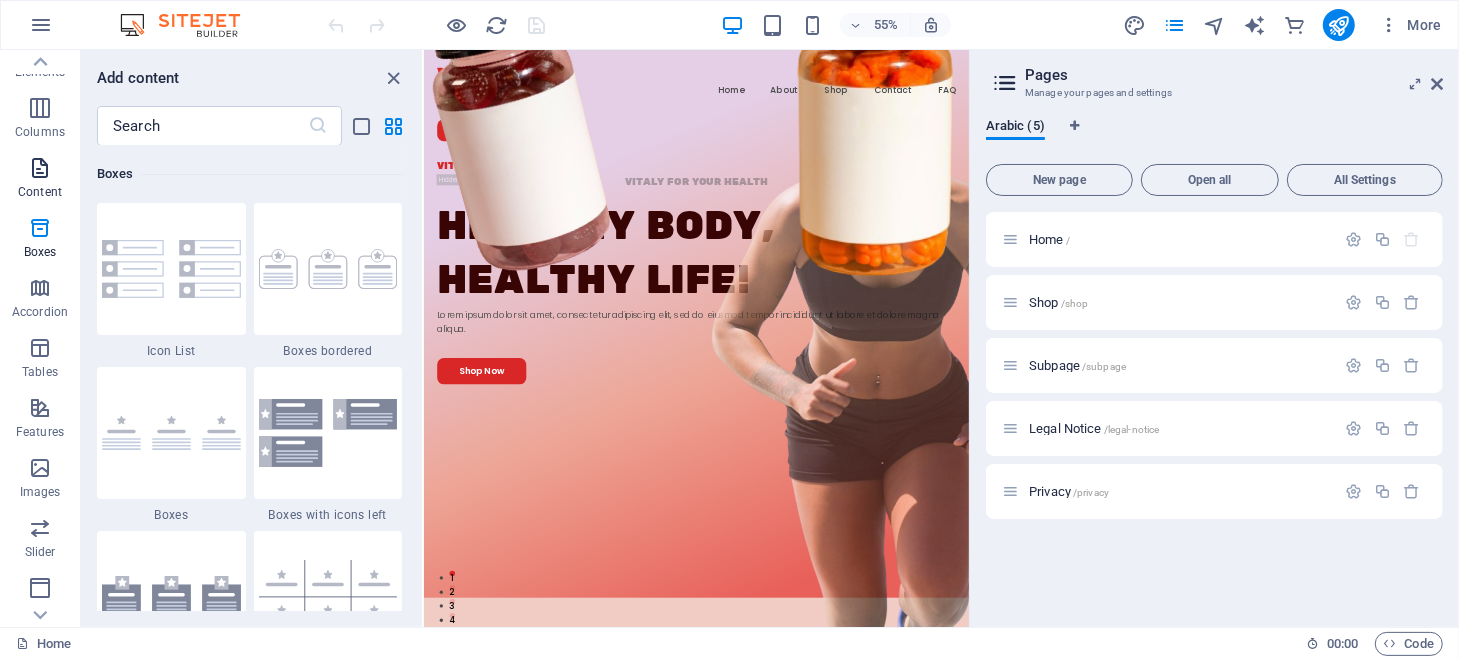 click on "Content" at bounding box center (40, 180) 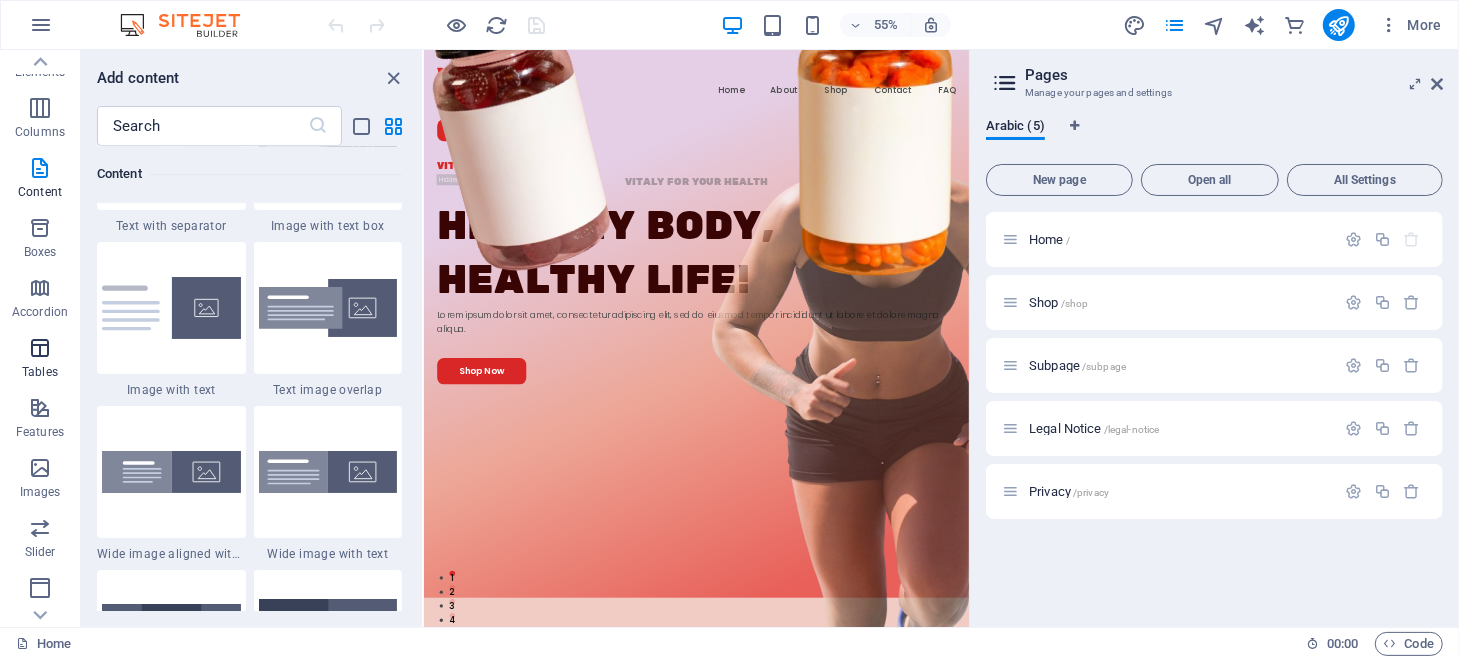scroll, scrollTop: 3740, scrollLeft: 0, axis: vertical 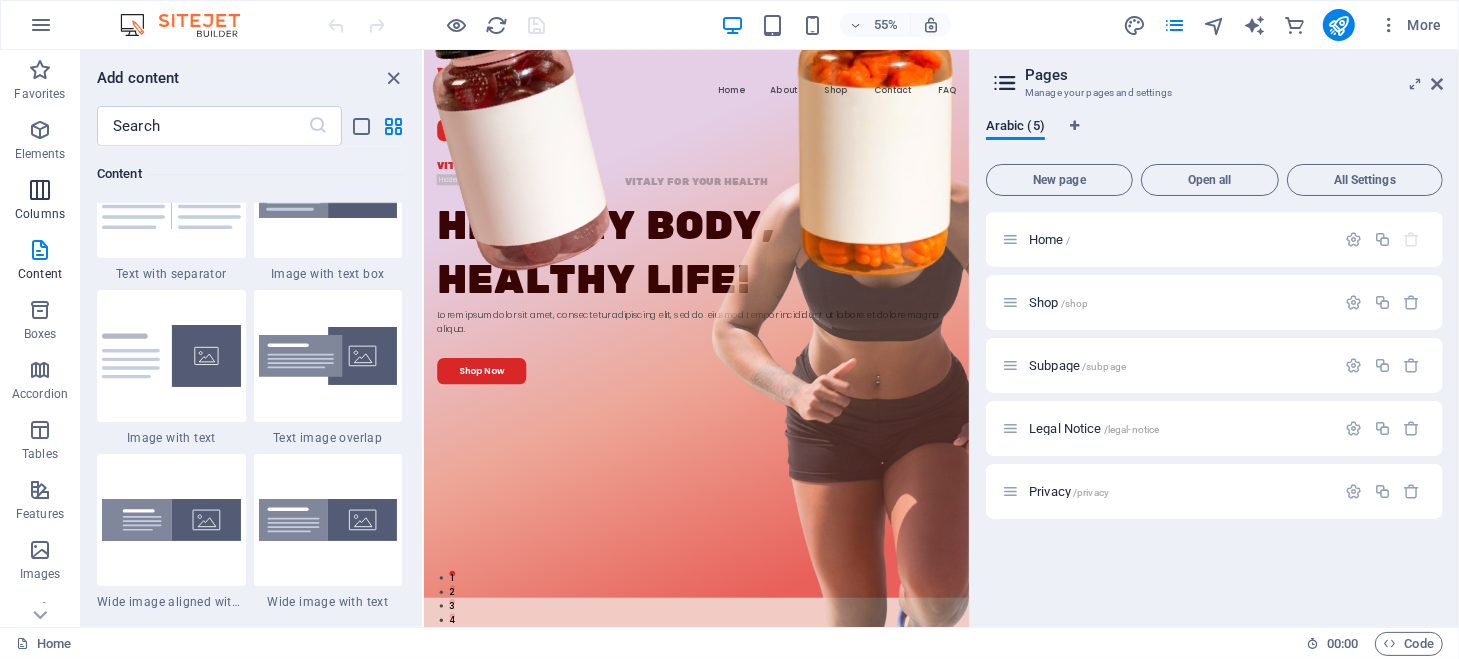 click at bounding box center (40, 190) 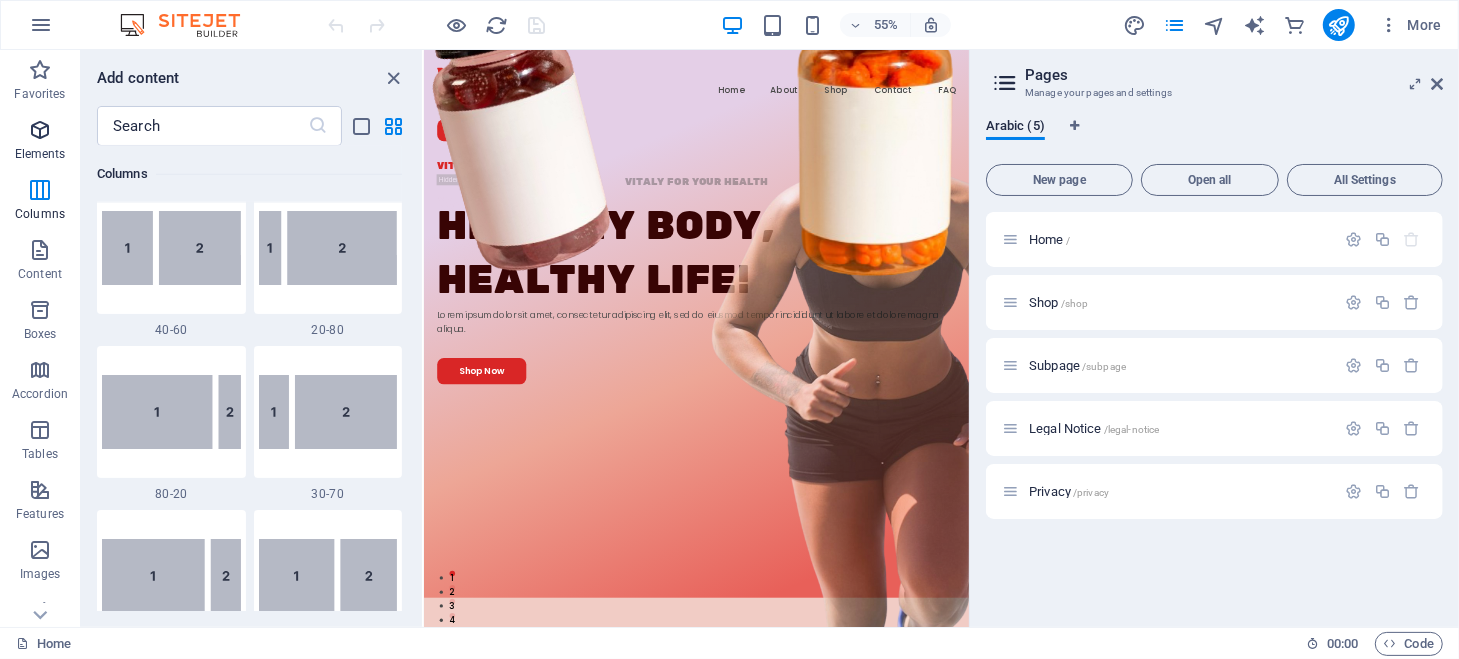 click on "Elements" at bounding box center [40, 142] 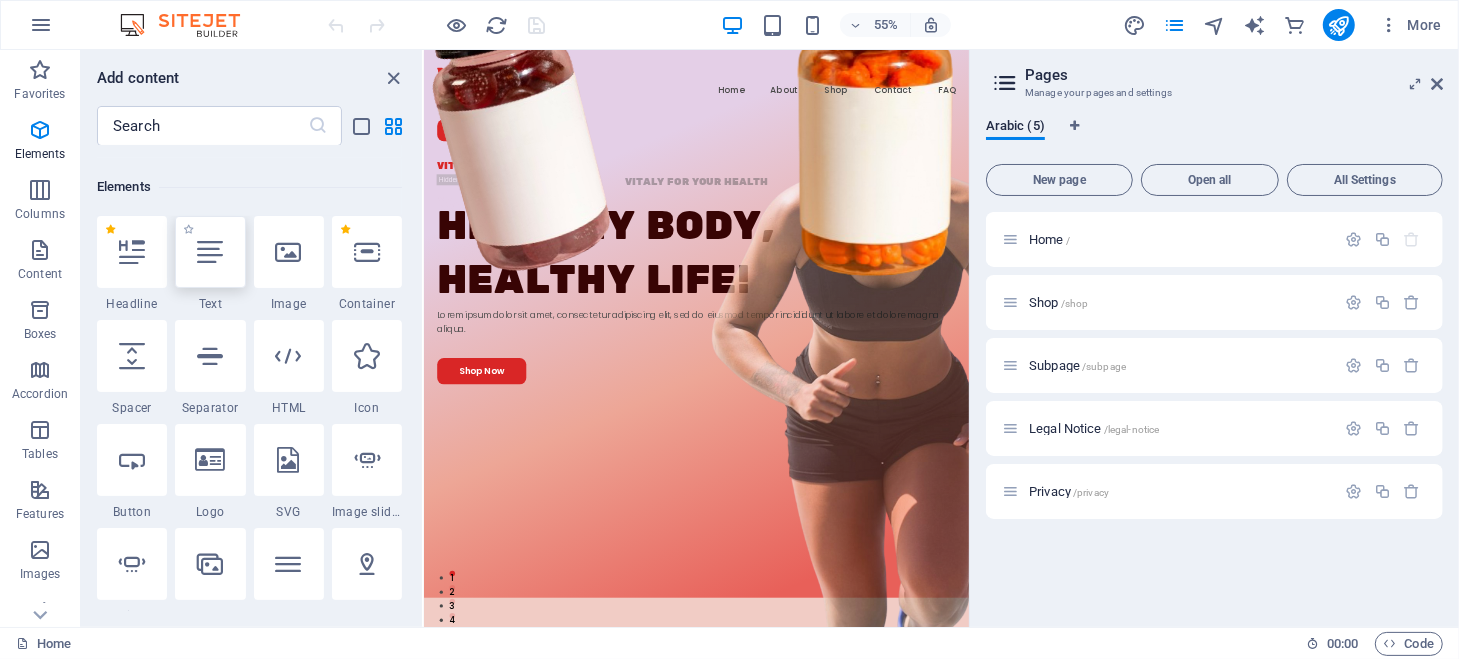 scroll, scrollTop: 299, scrollLeft: 0, axis: vertical 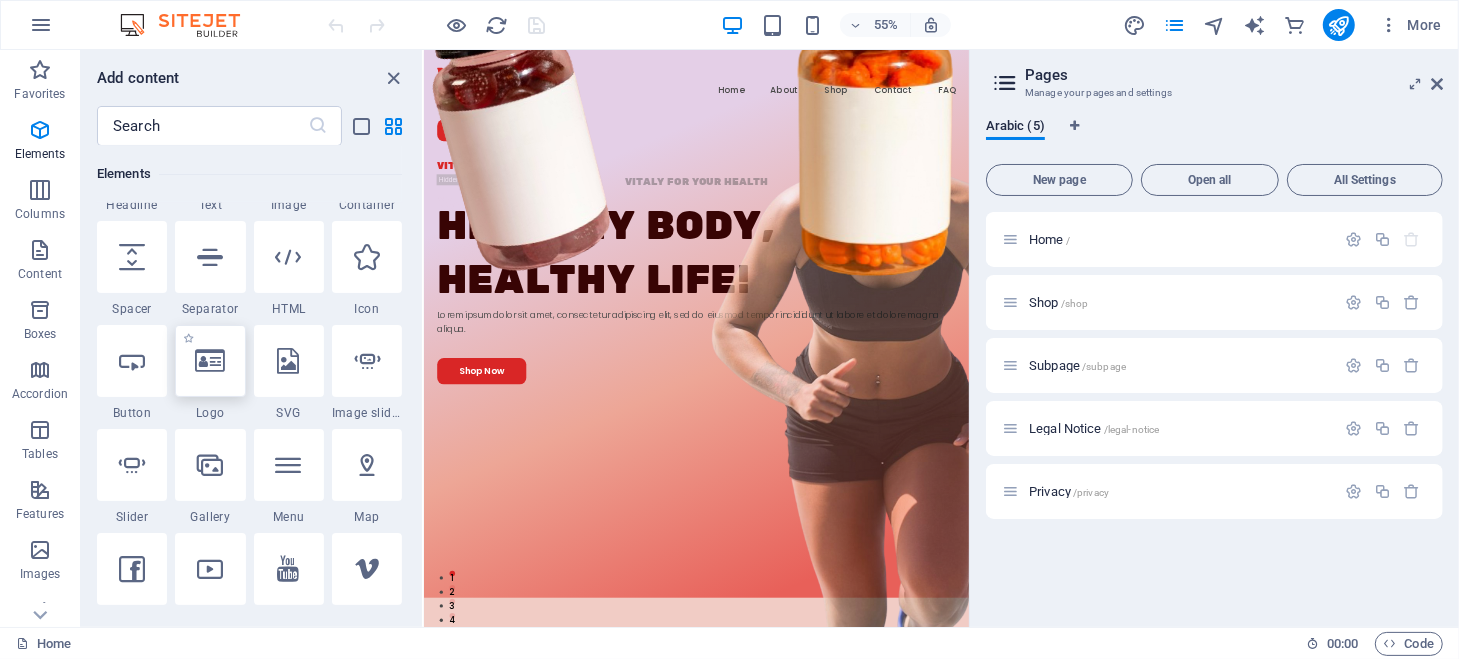 click at bounding box center [210, 361] 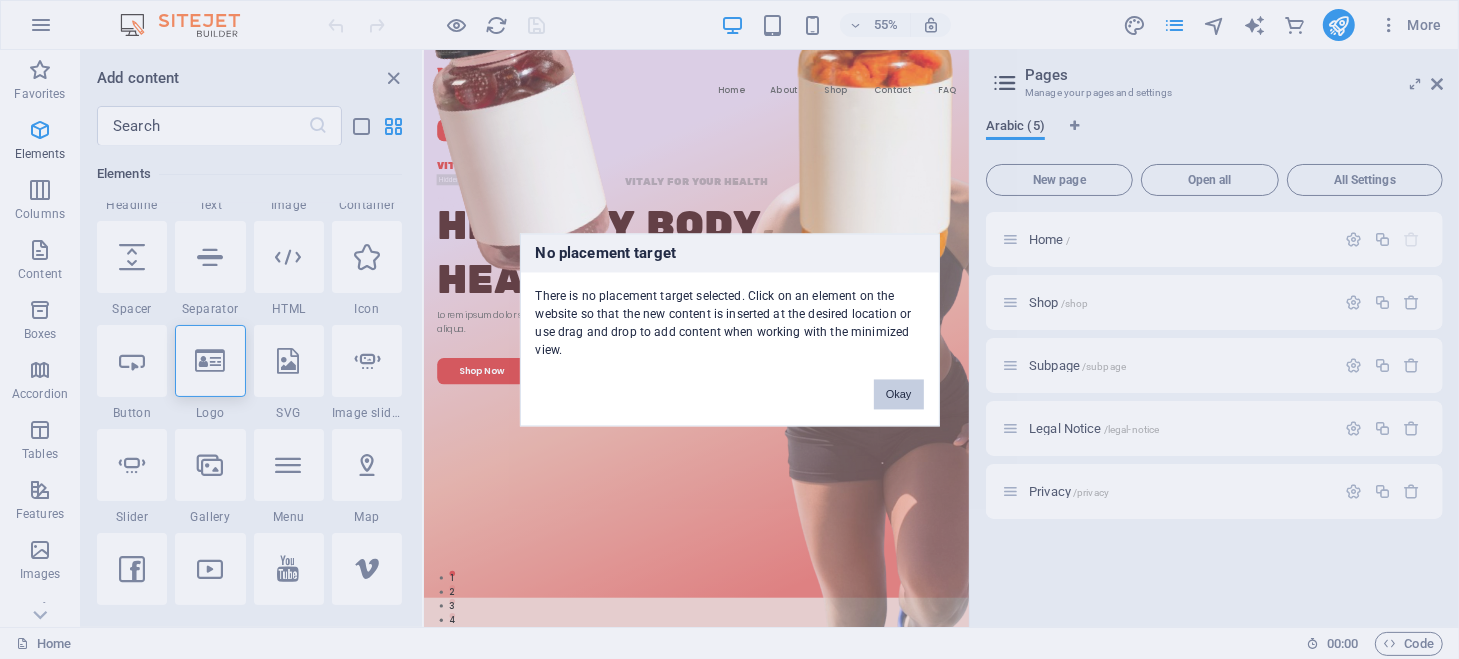 click on "Okay" at bounding box center [899, 394] 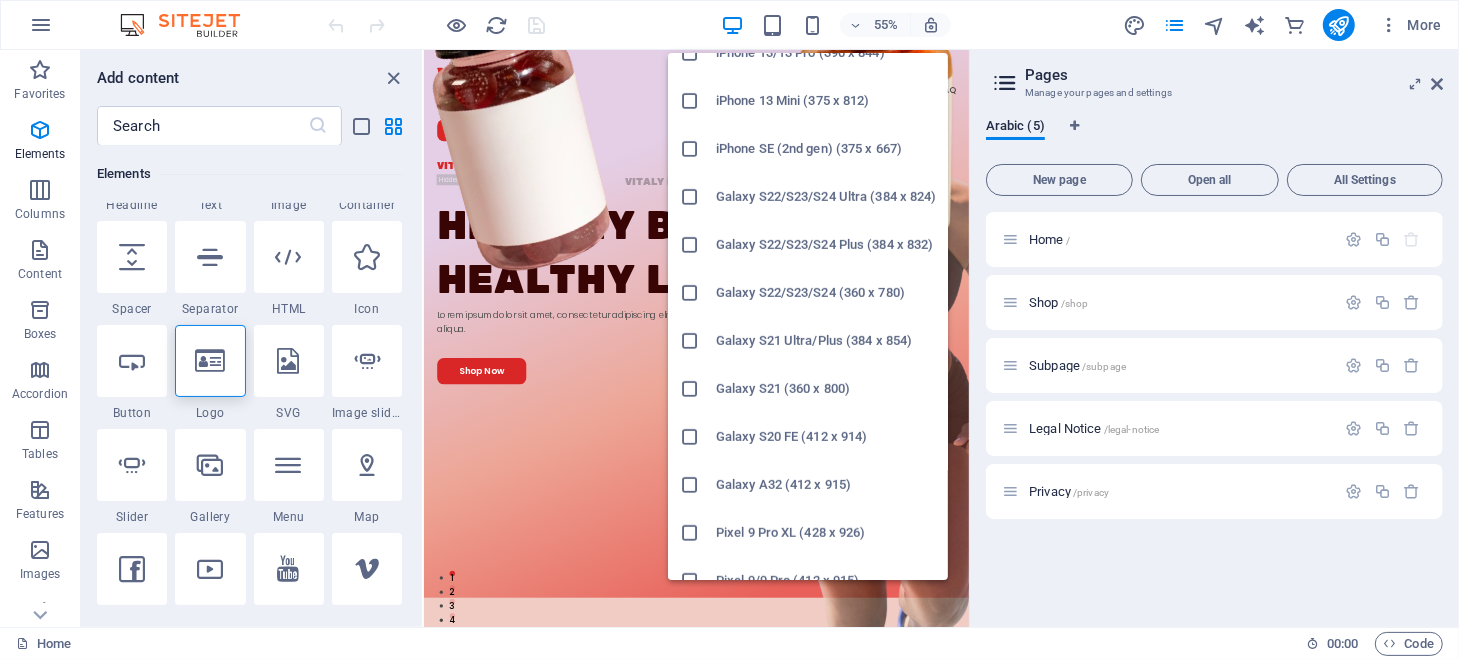 scroll, scrollTop: 0, scrollLeft: 0, axis: both 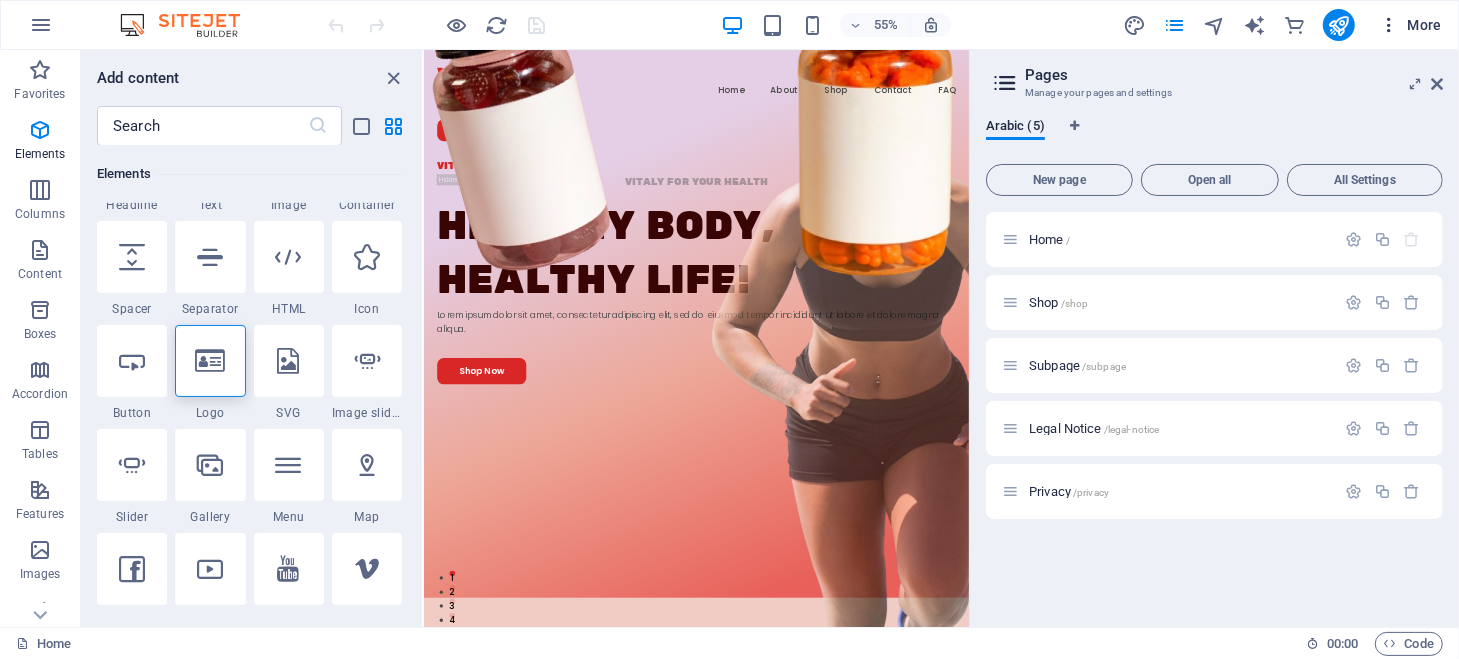 click at bounding box center [1389, 25] 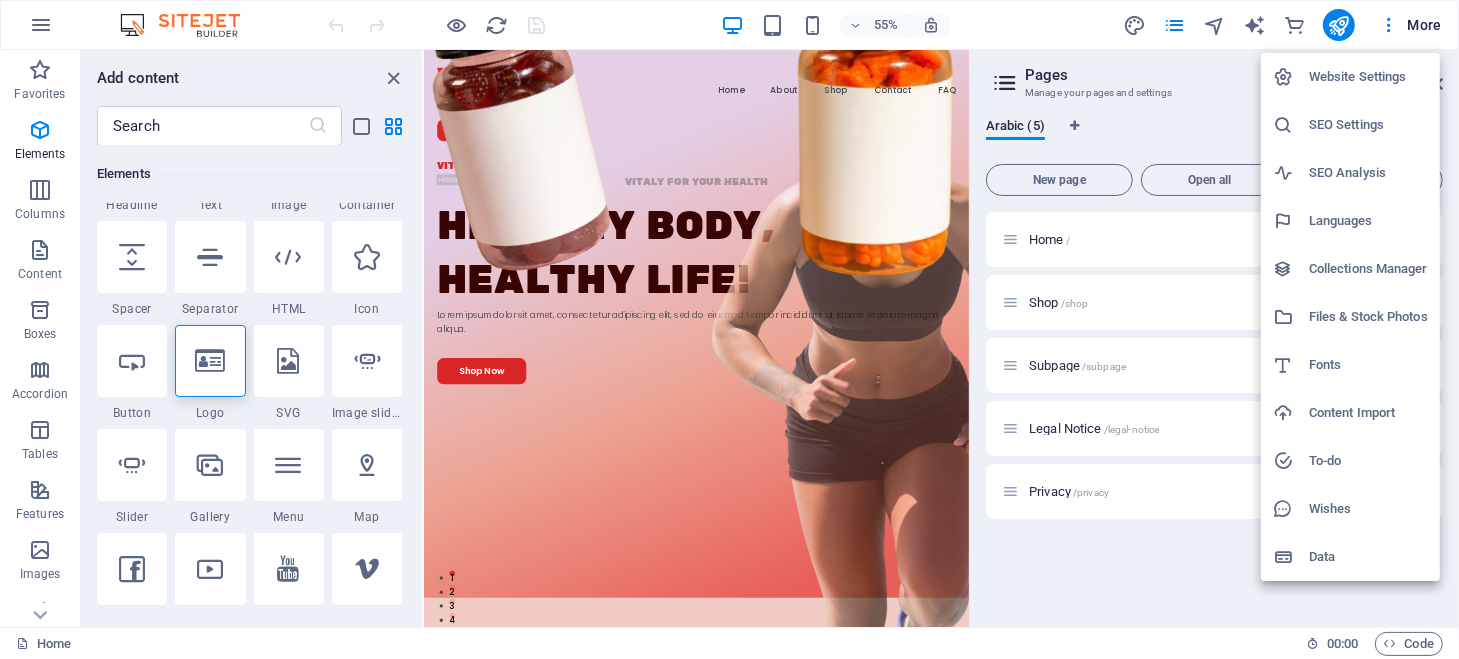 click on "Website Settings" at bounding box center [1368, 77] 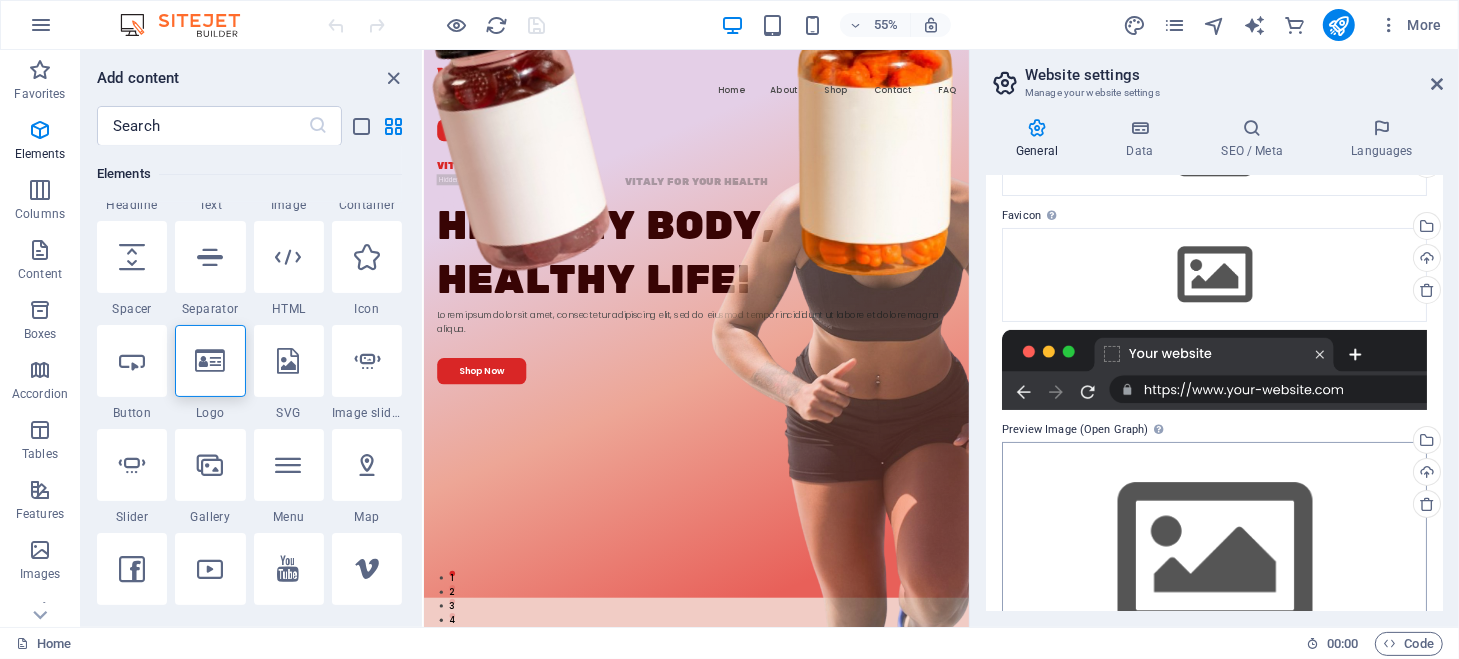 scroll, scrollTop: 0, scrollLeft: 0, axis: both 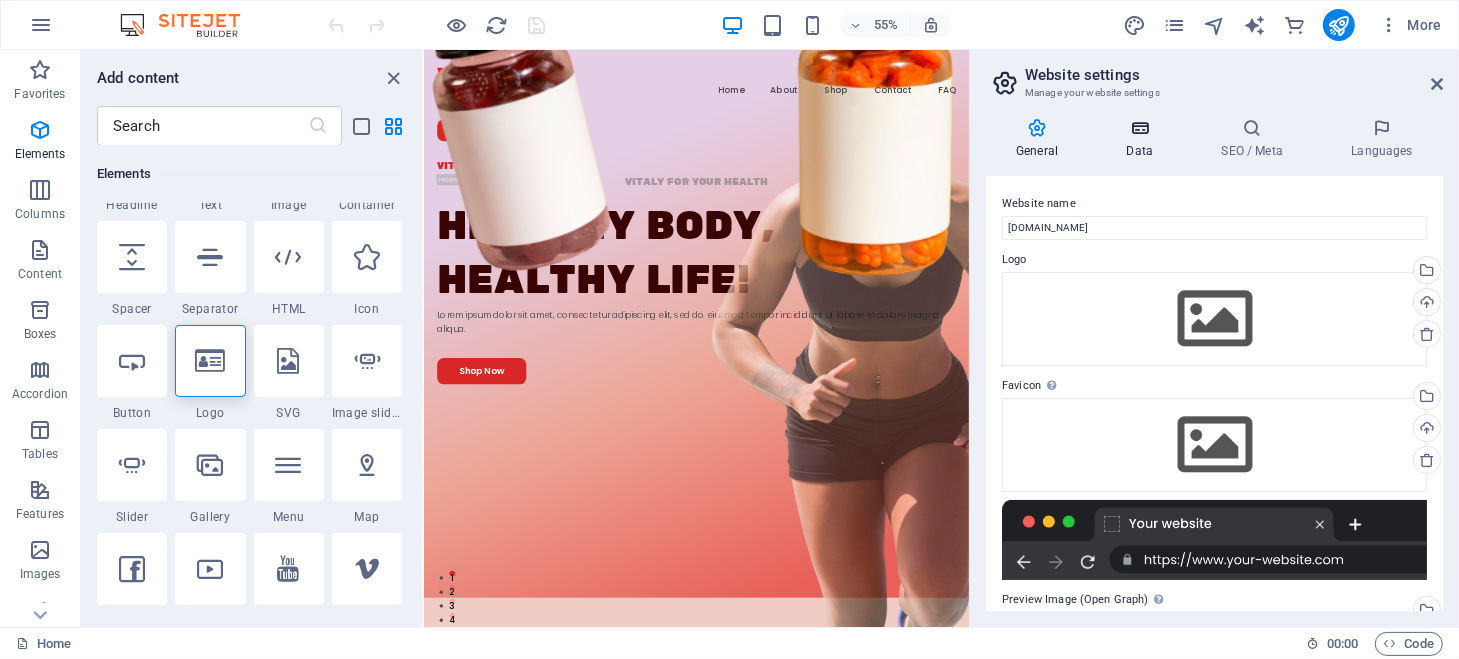 click at bounding box center (1139, 128) 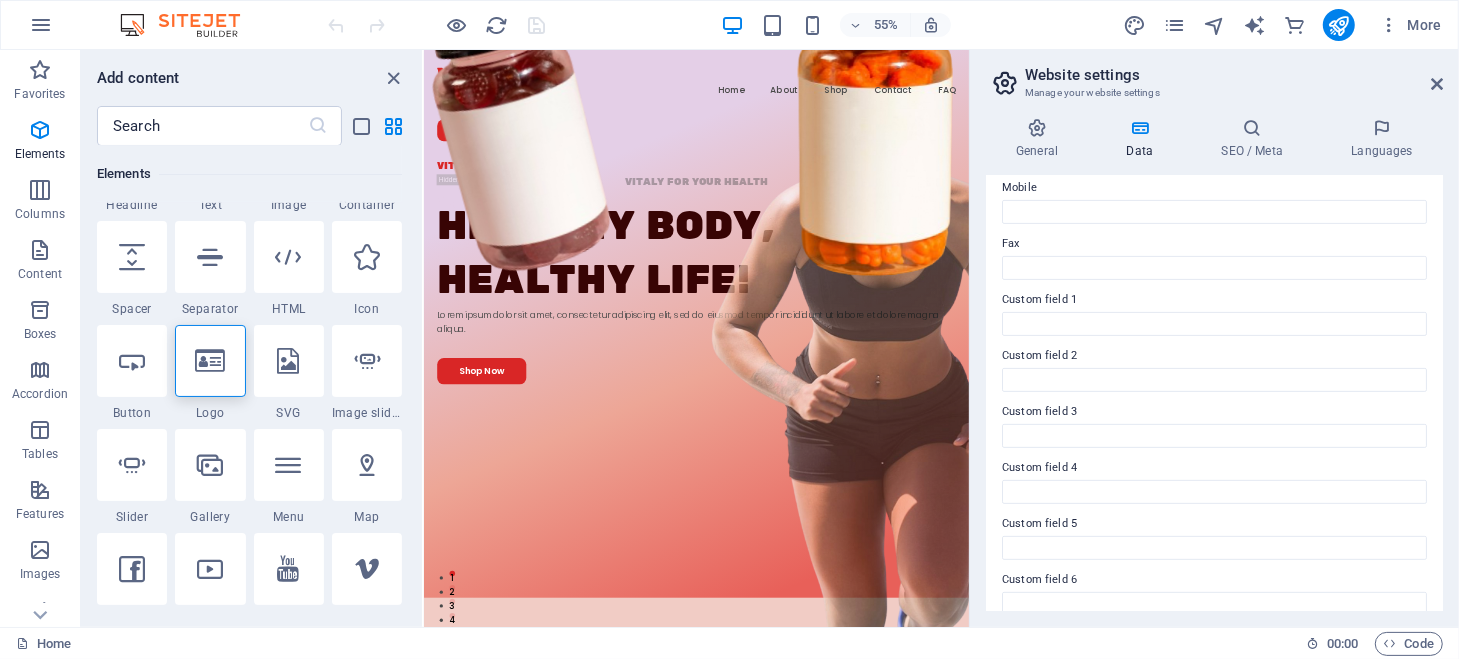 scroll, scrollTop: 524, scrollLeft: 0, axis: vertical 